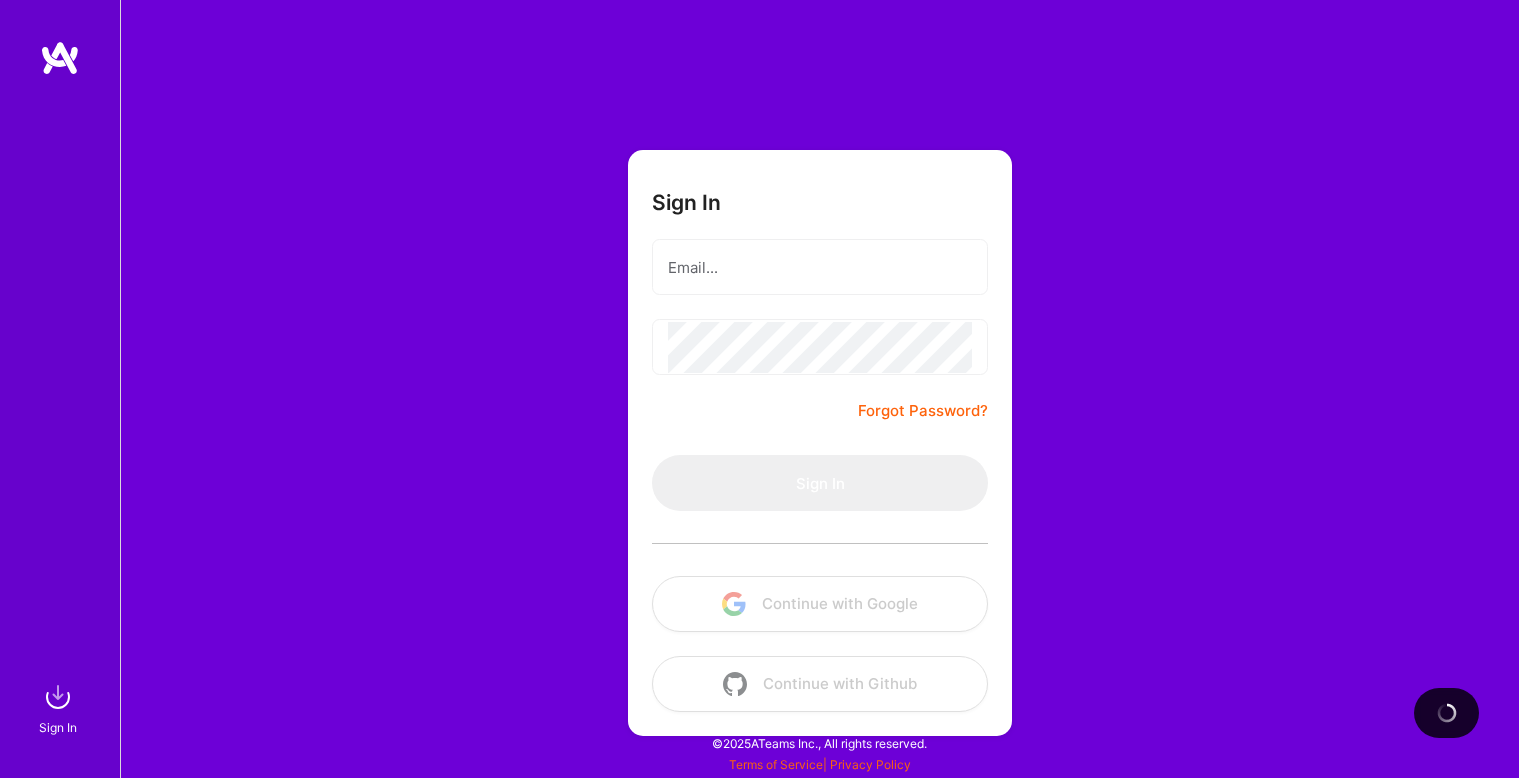 scroll, scrollTop: 0, scrollLeft: 0, axis: both 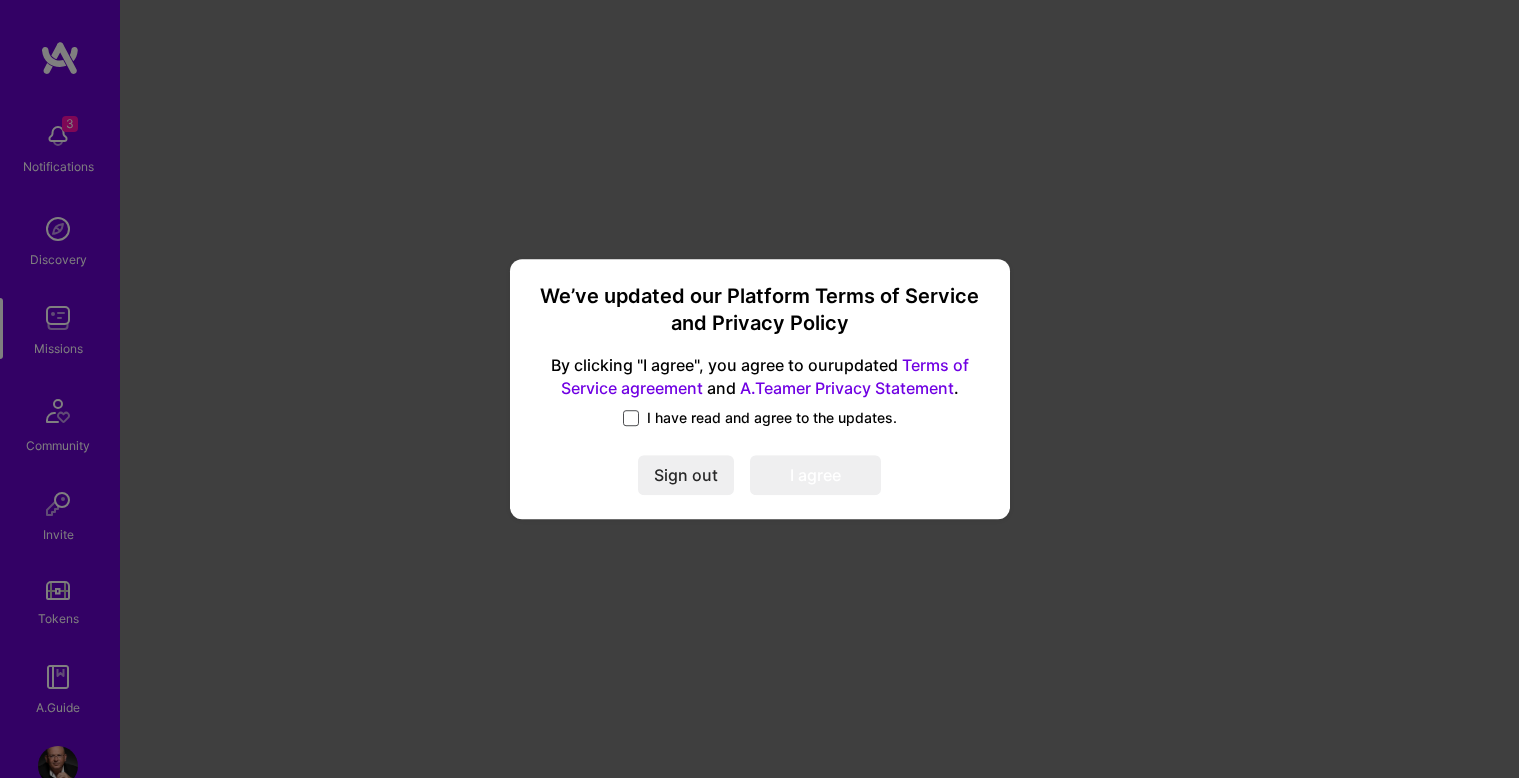 click at bounding box center [631, 418] 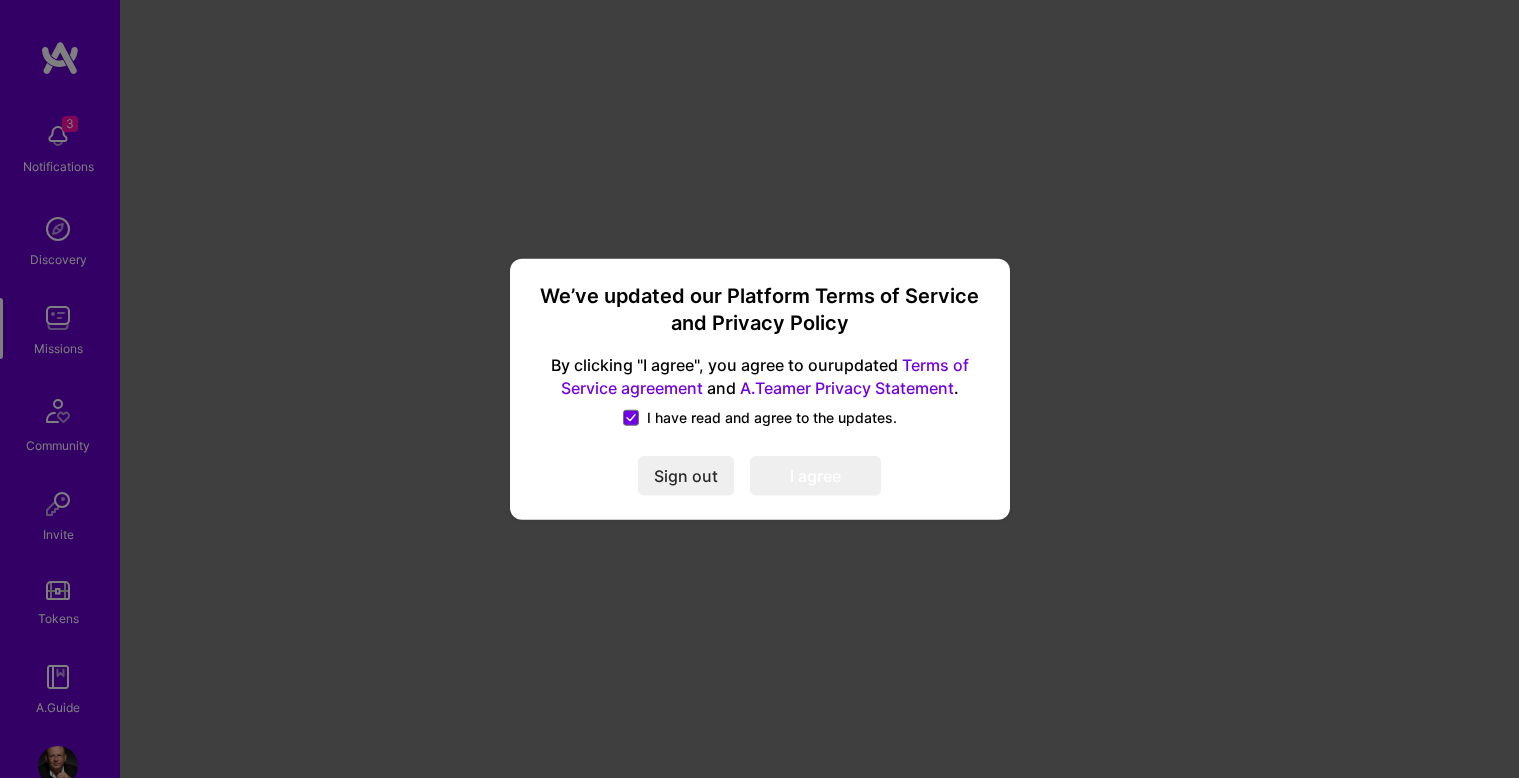 click on "I agree" at bounding box center [815, 475] 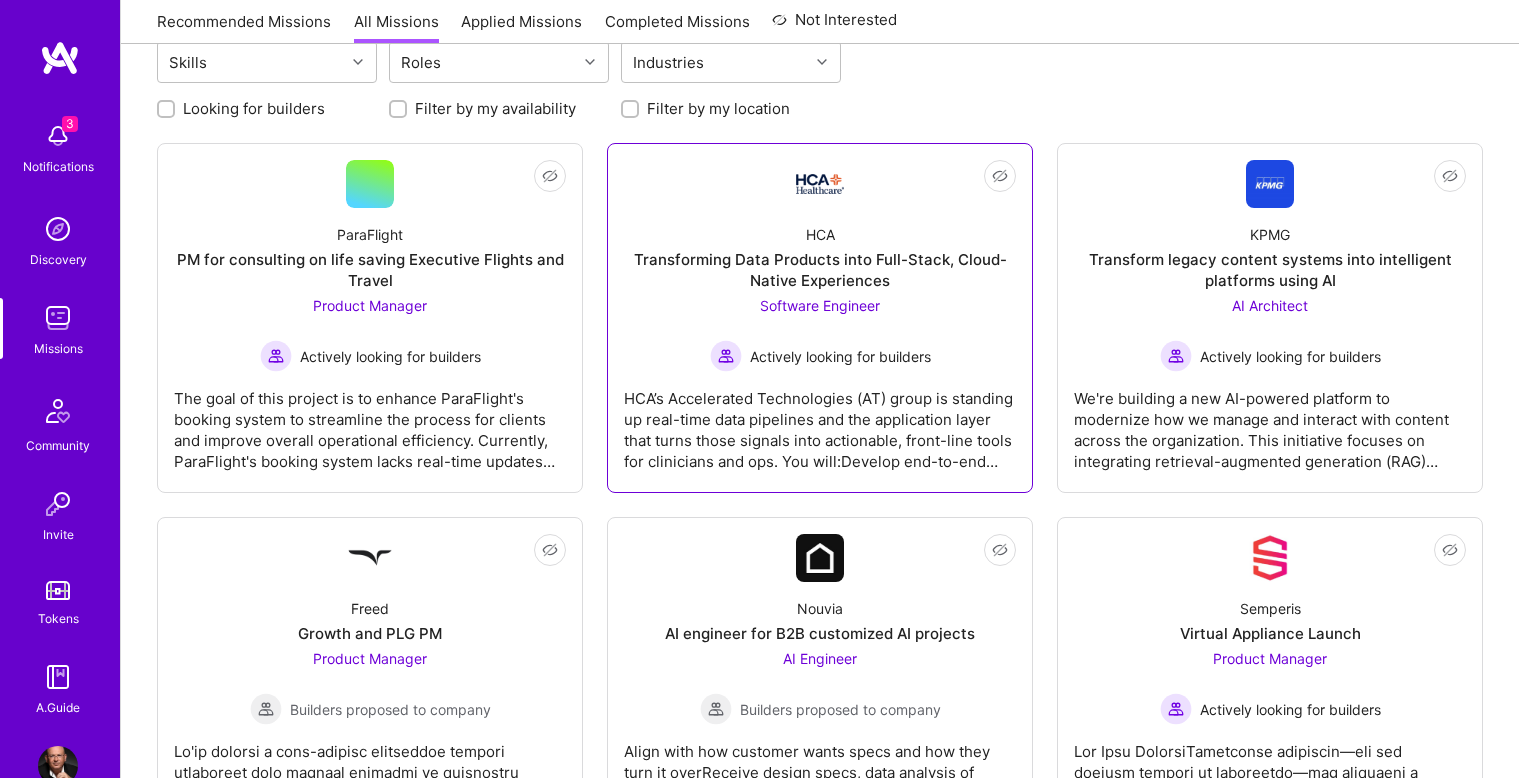 scroll, scrollTop: 238, scrollLeft: 0, axis: vertical 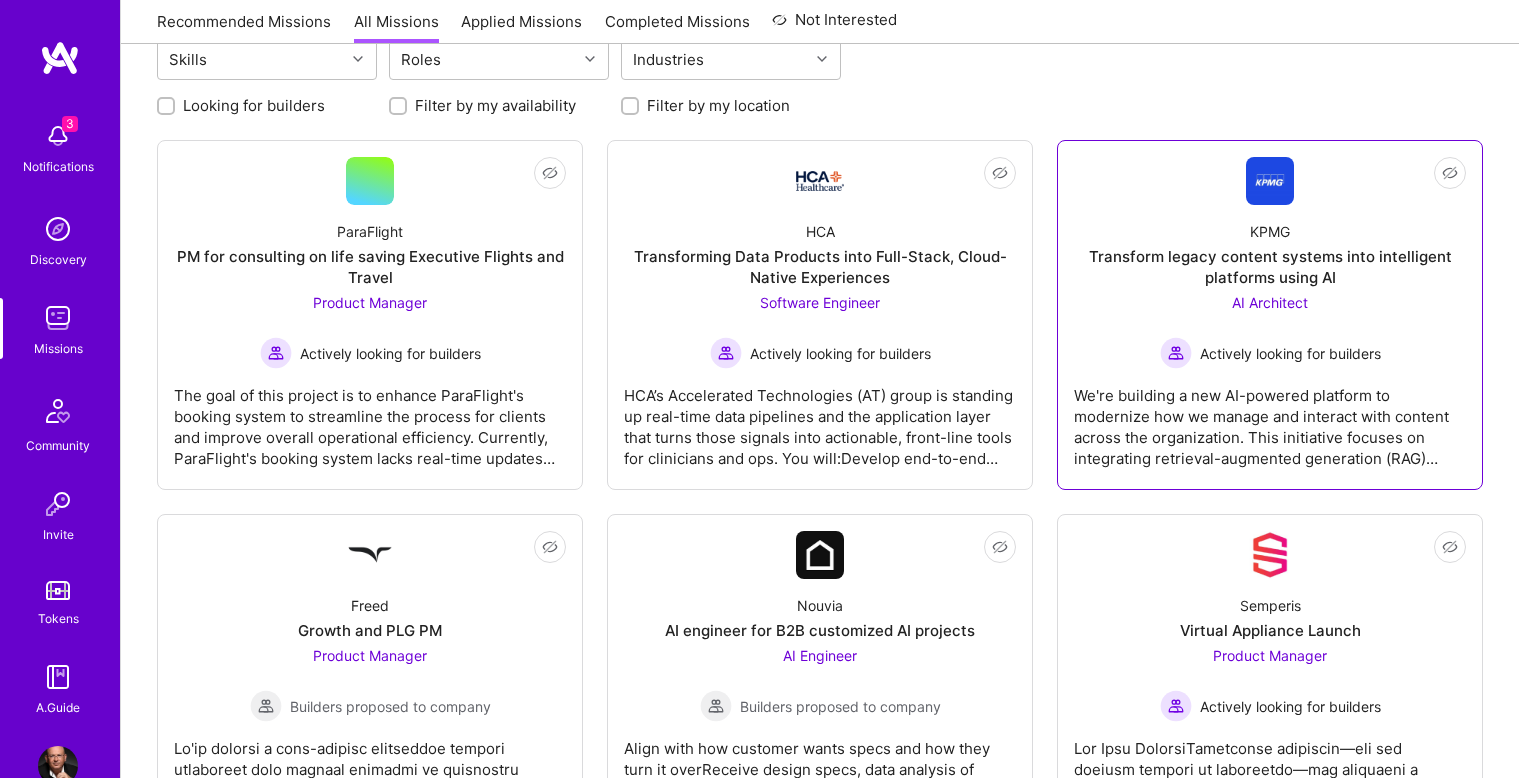 click on "AI Architect" at bounding box center [1270, 302] 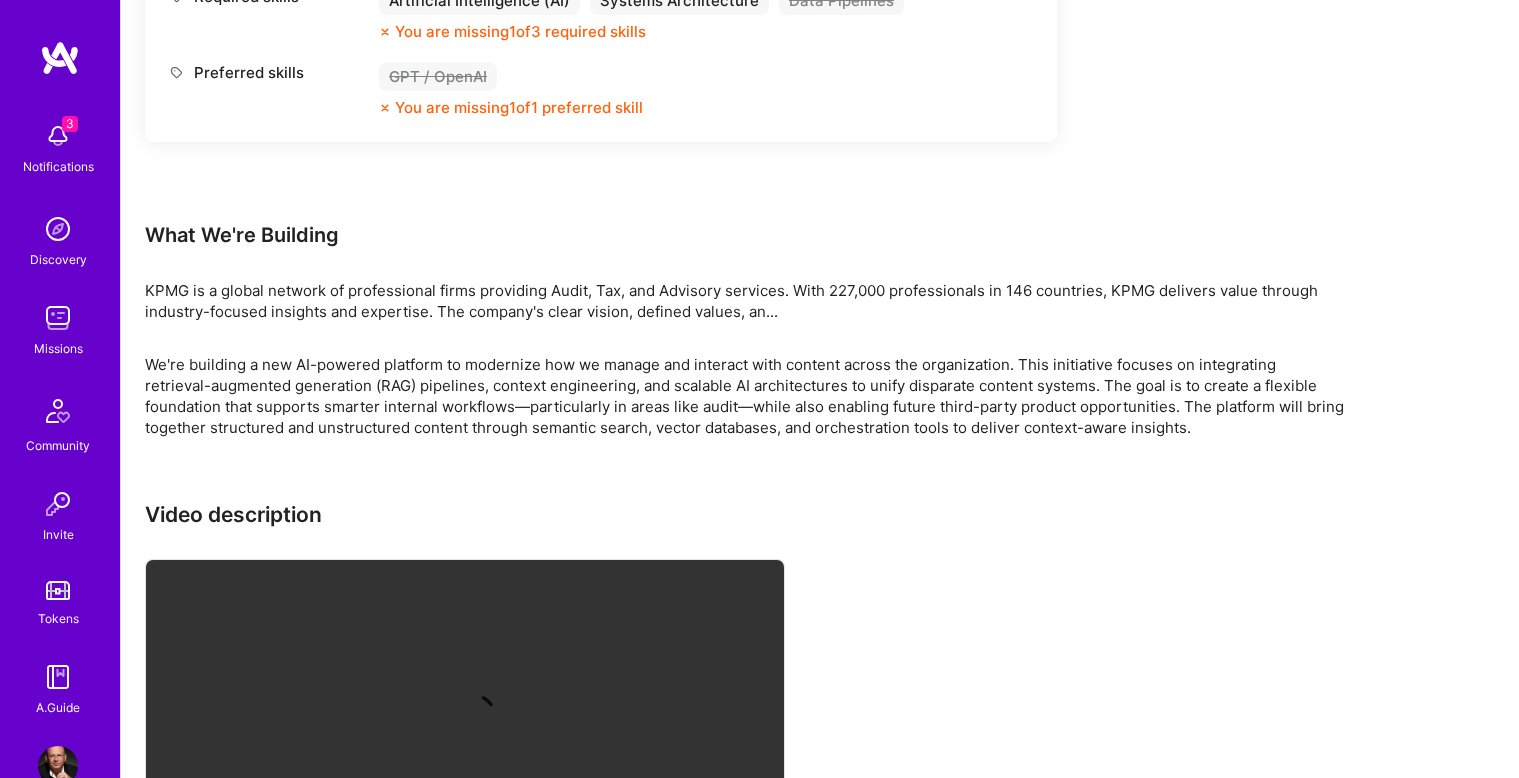 scroll, scrollTop: 1078, scrollLeft: 0, axis: vertical 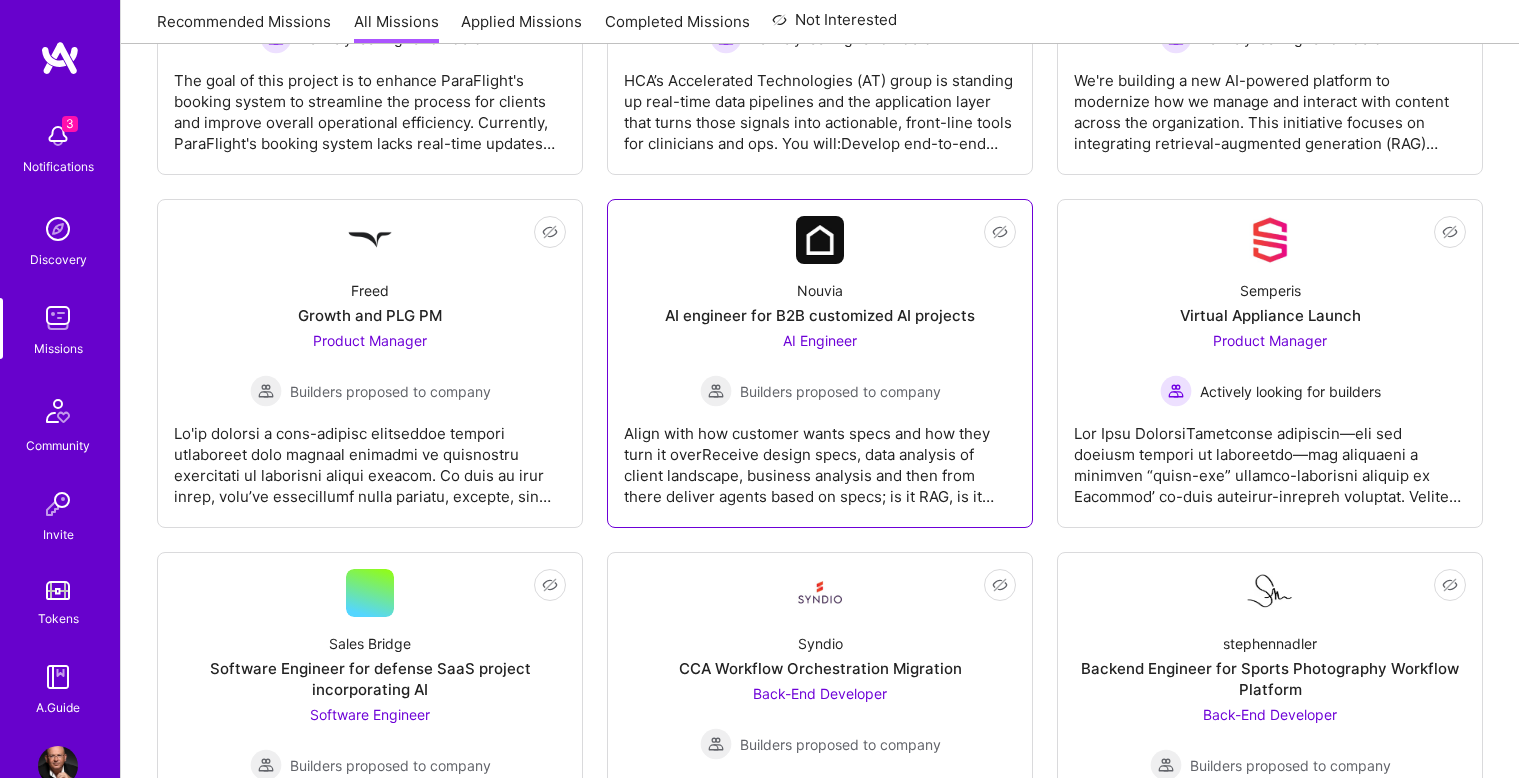 click on "AI Engineer" at bounding box center [820, 340] 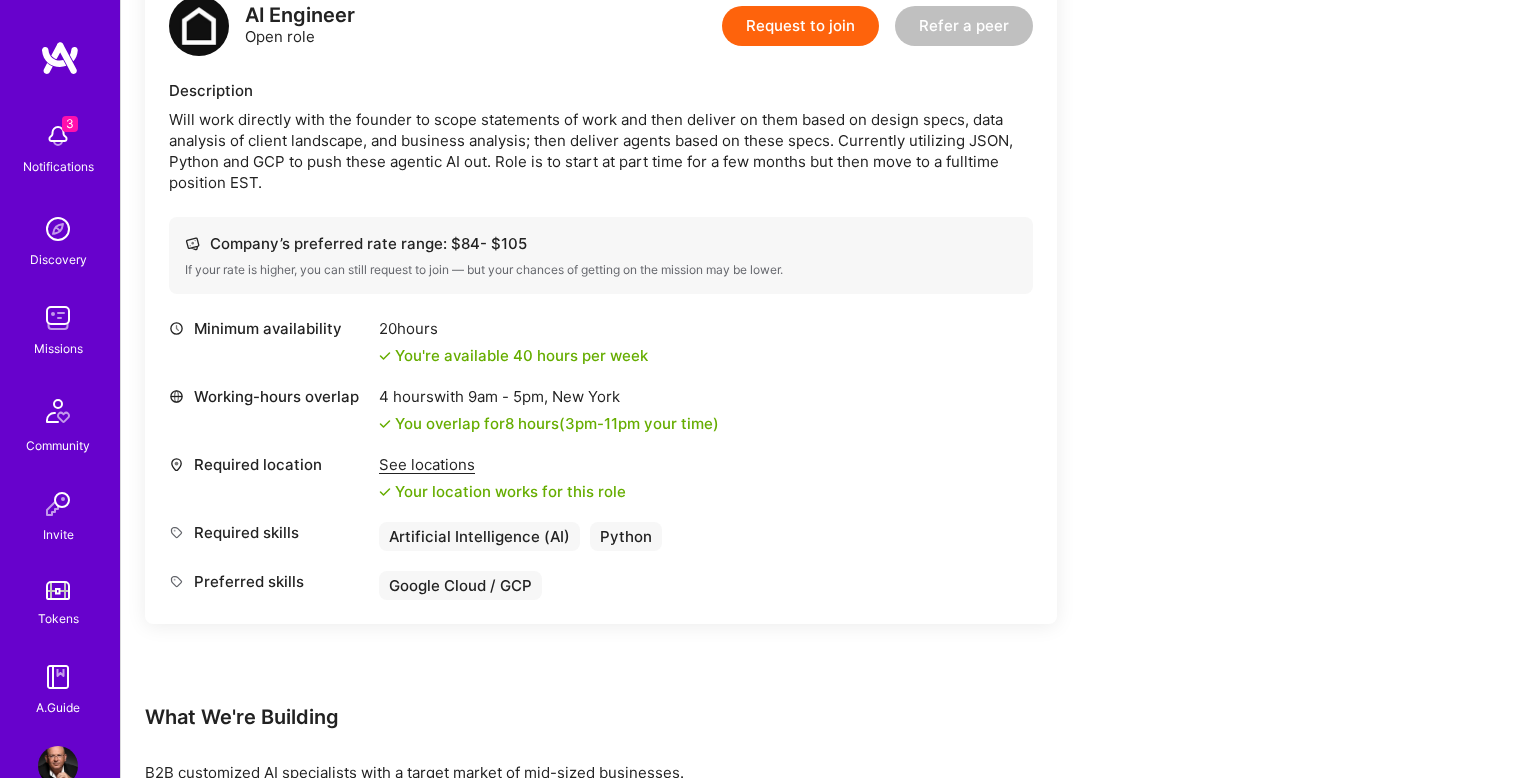scroll, scrollTop: 554, scrollLeft: 0, axis: vertical 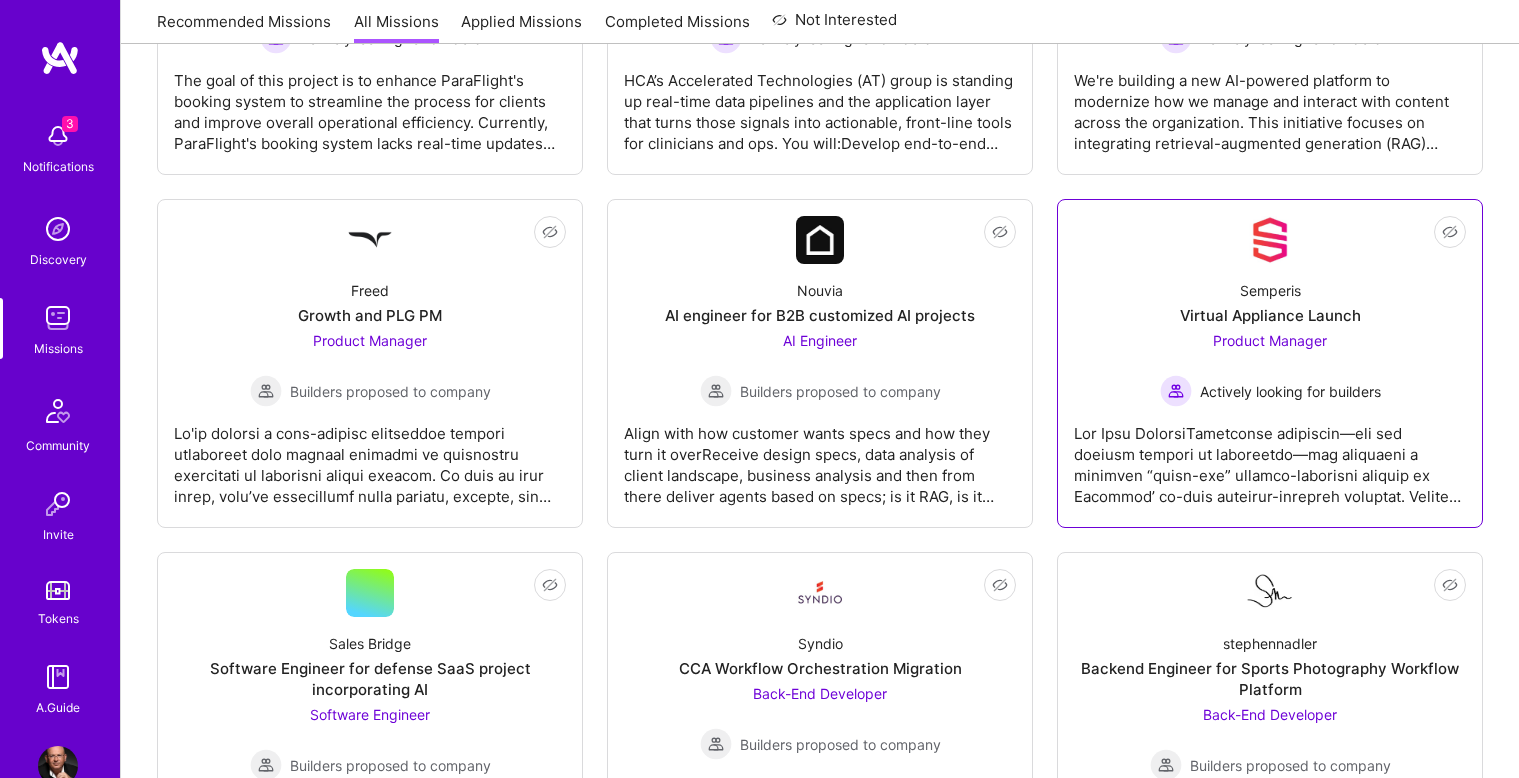 click on "Product Manager" at bounding box center (1270, 340) 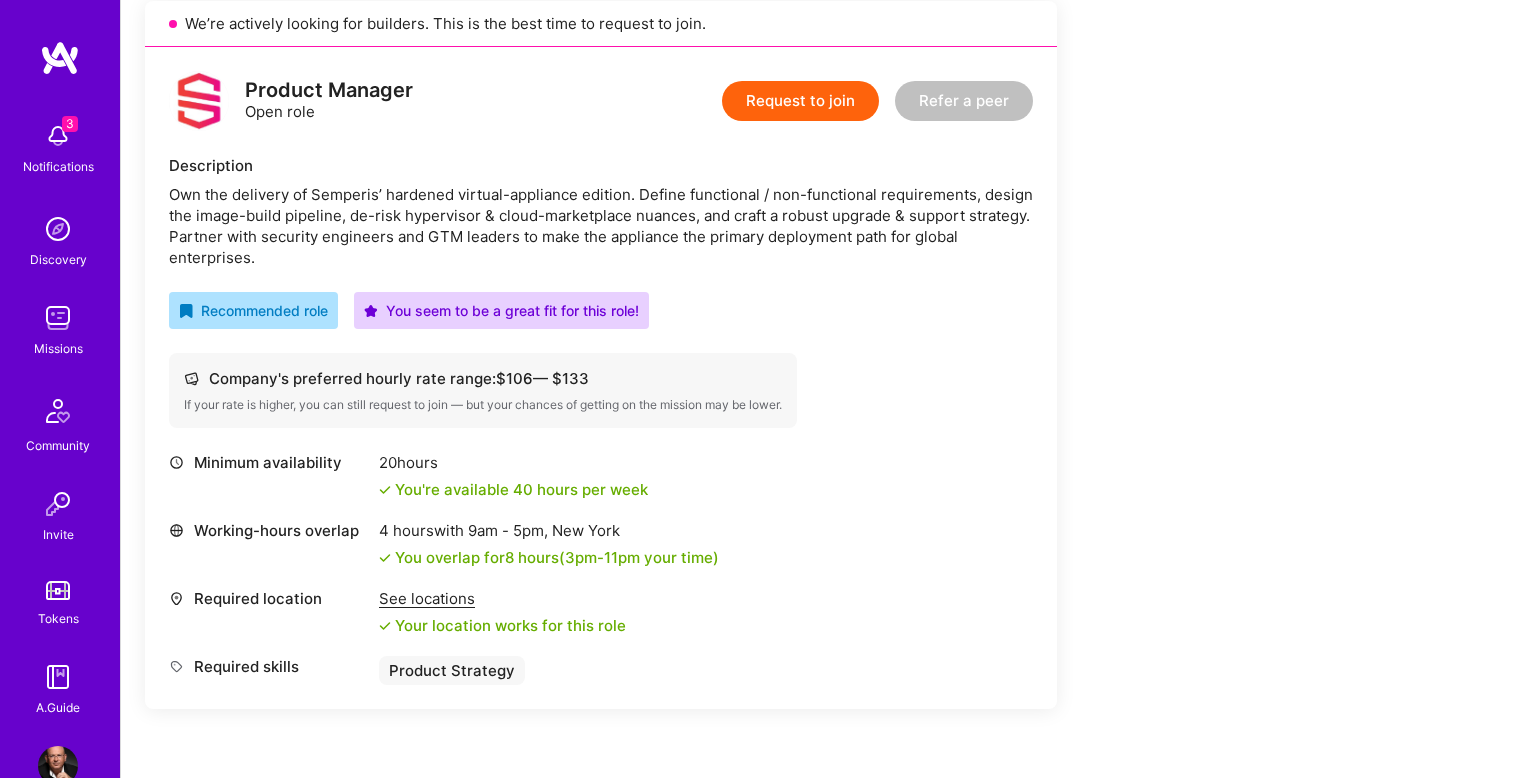 scroll, scrollTop: 472, scrollLeft: 0, axis: vertical 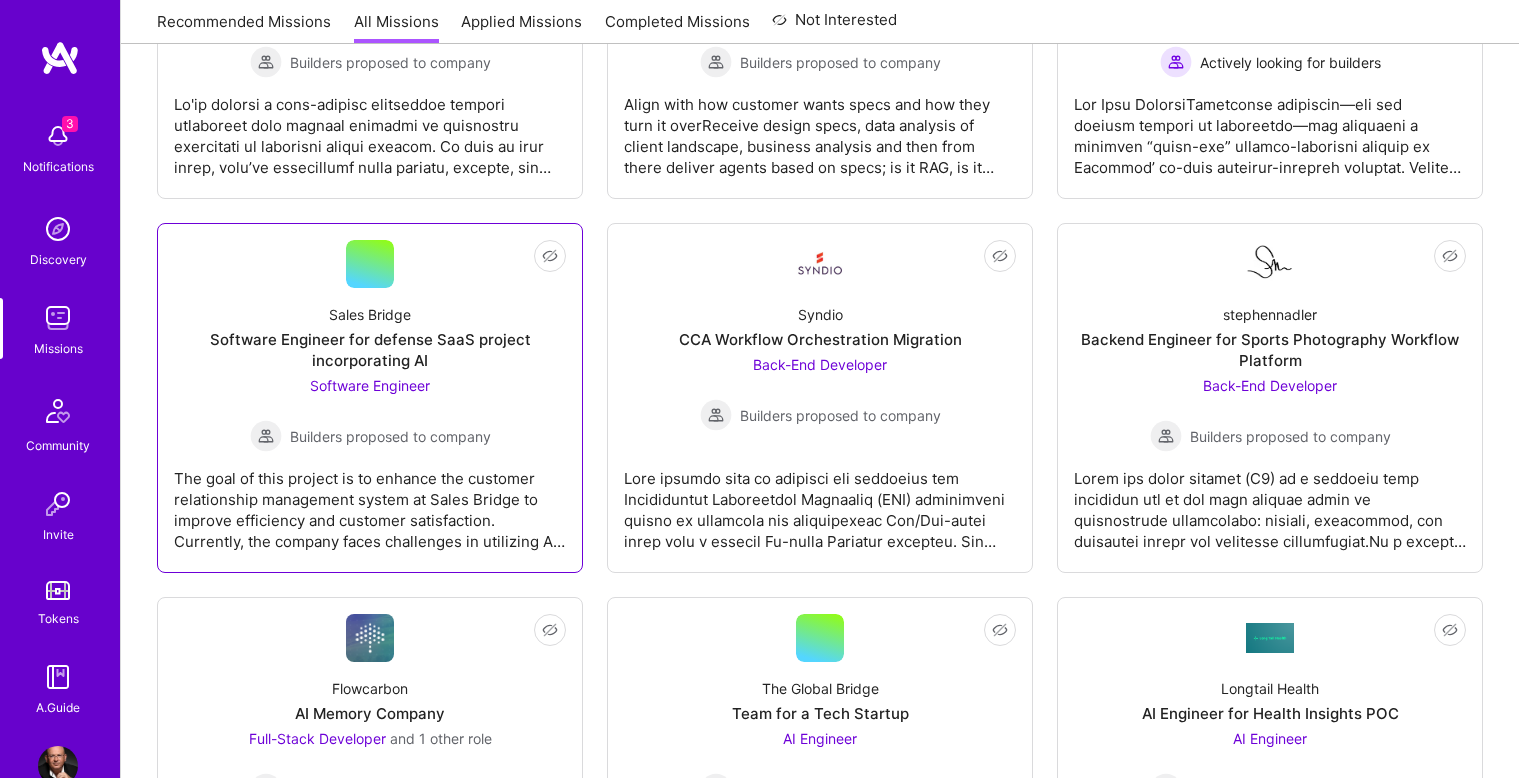 click on "Software Engineer" at bounding box center [370, 385] 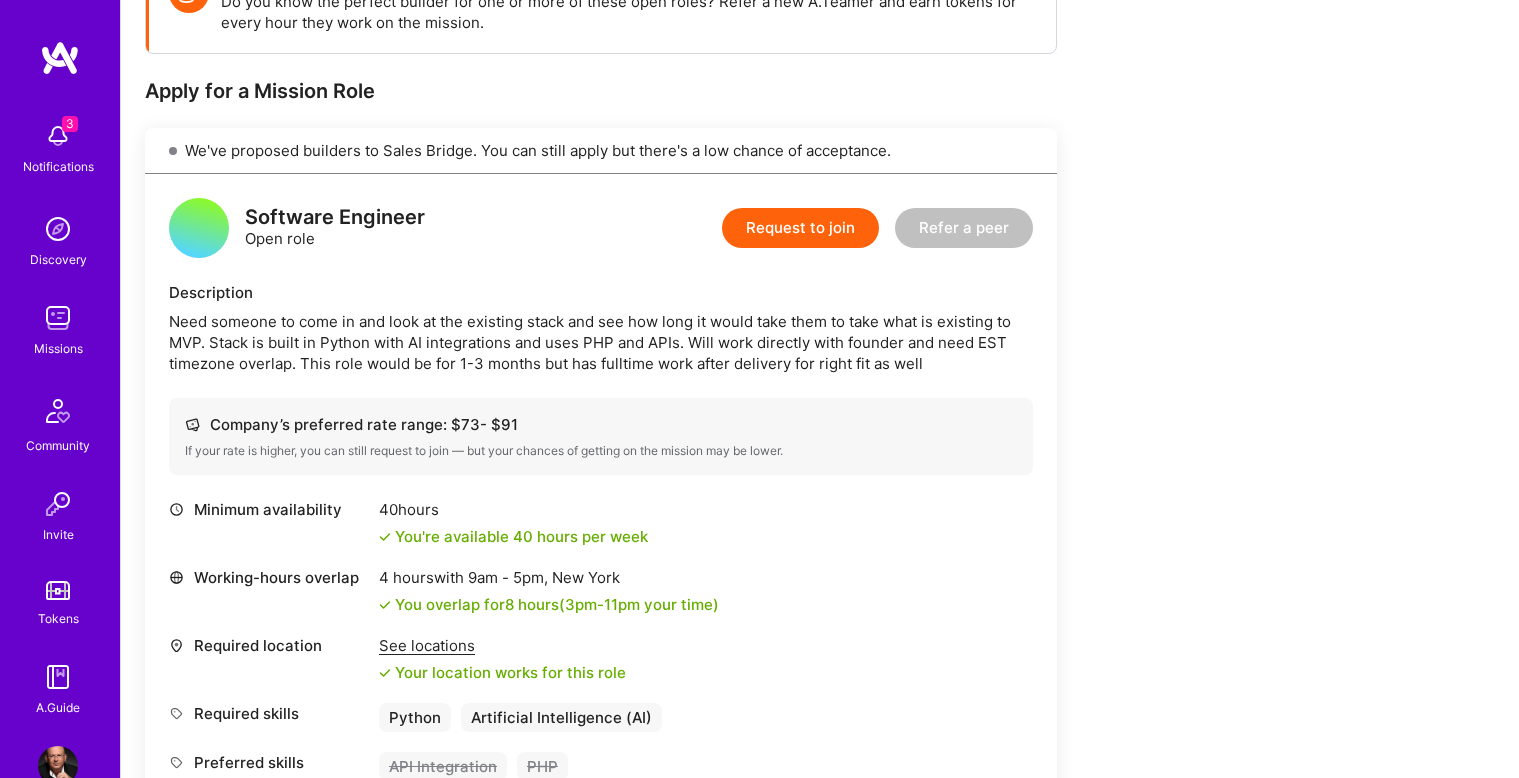 scroll, scrollTop: 395, scrollLeft: 0, axis: vertical 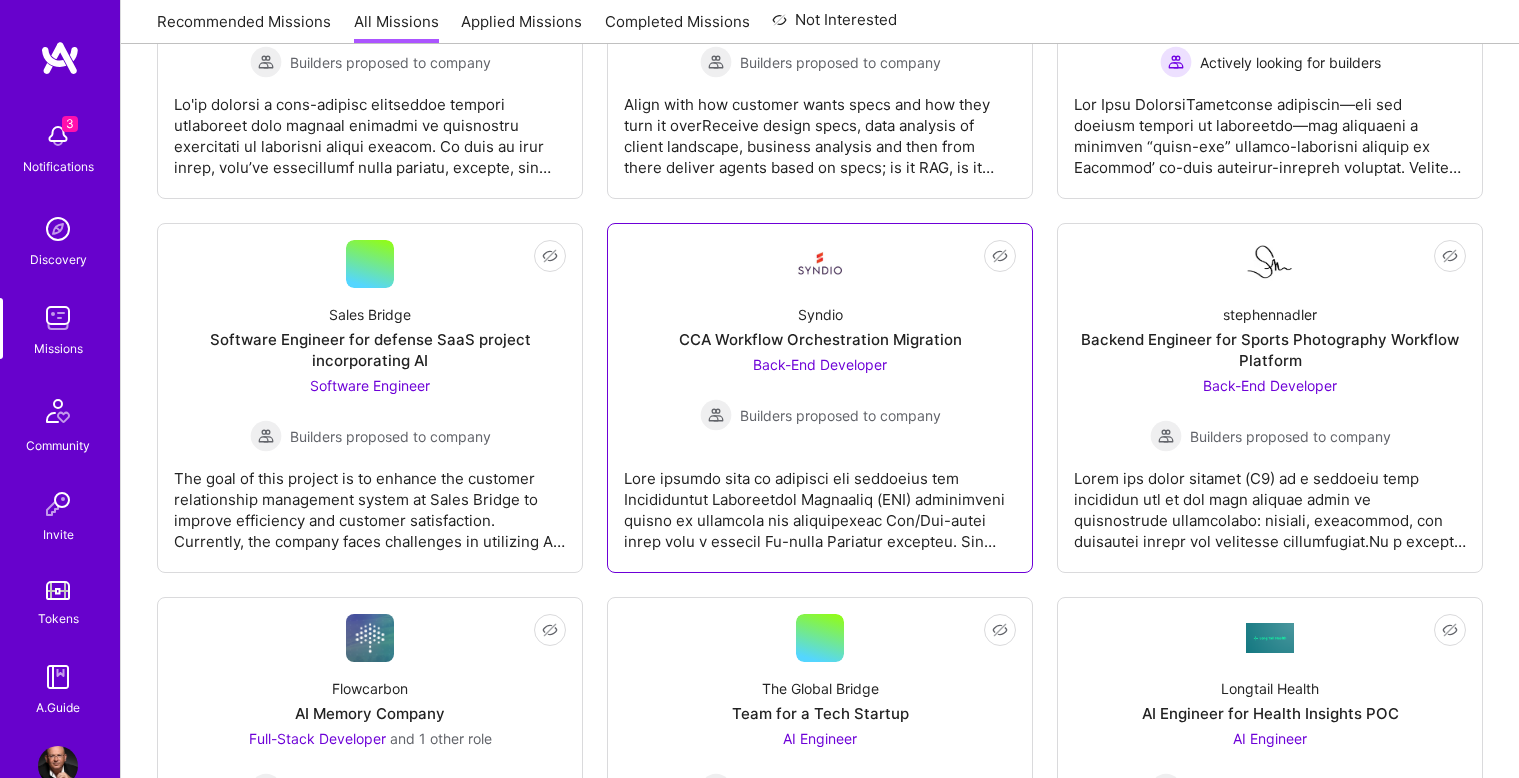click on "Back-End Developer" at bounding box center (820, 364) 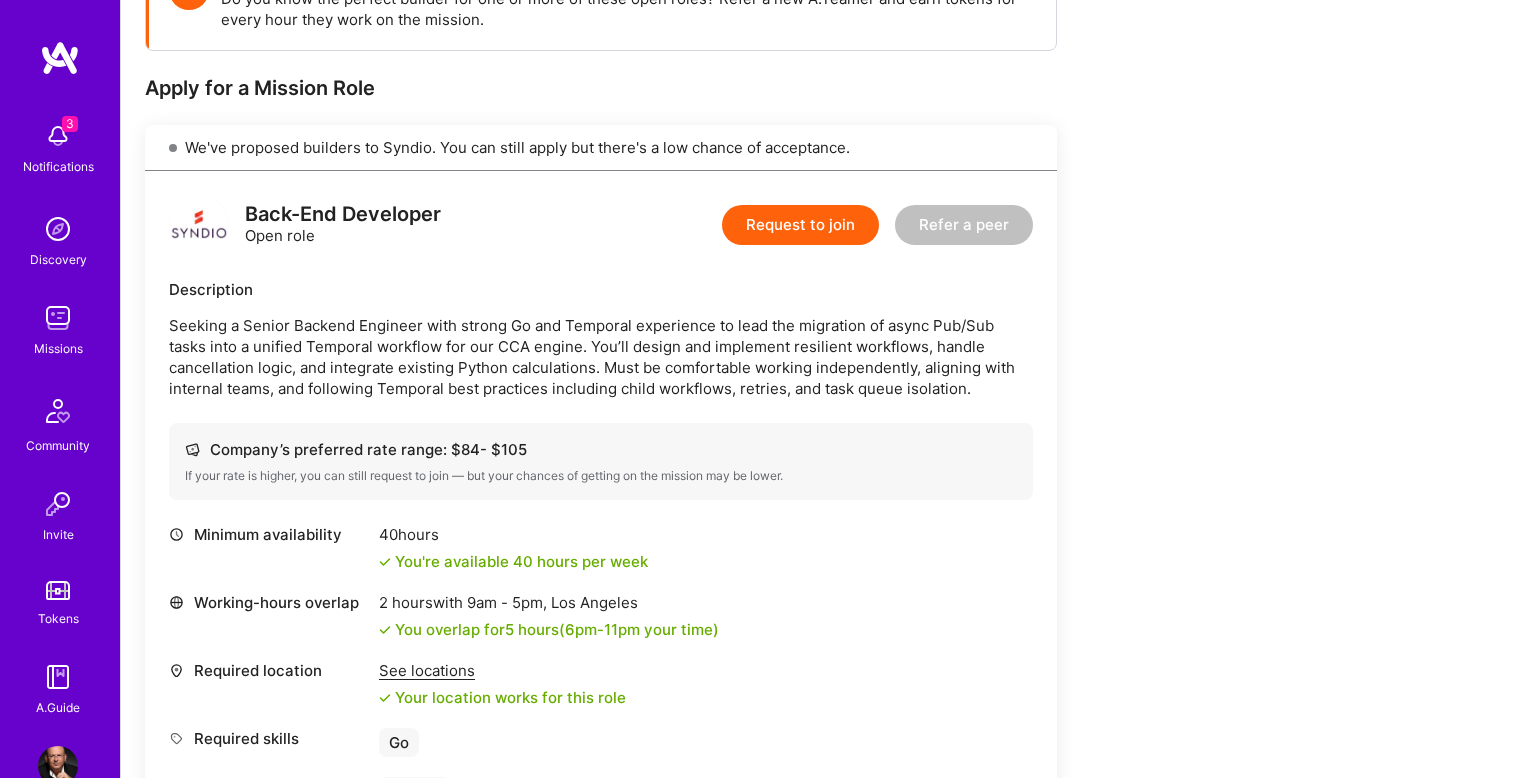 scroll, scrollTop: 364, scrollLeft: 0, axis: vertical 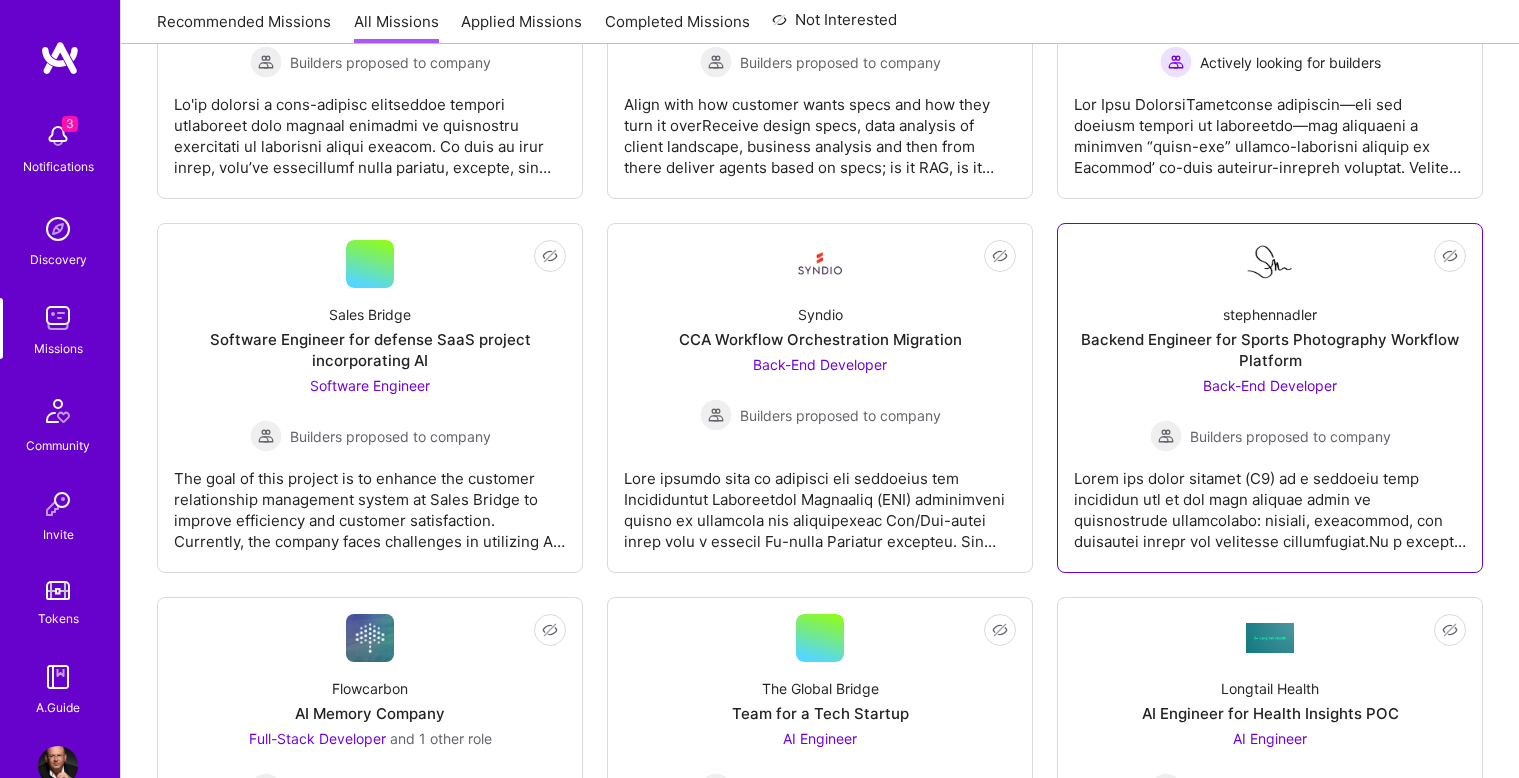 click on "Back-End Developer" at bounding box center (1270, 385) 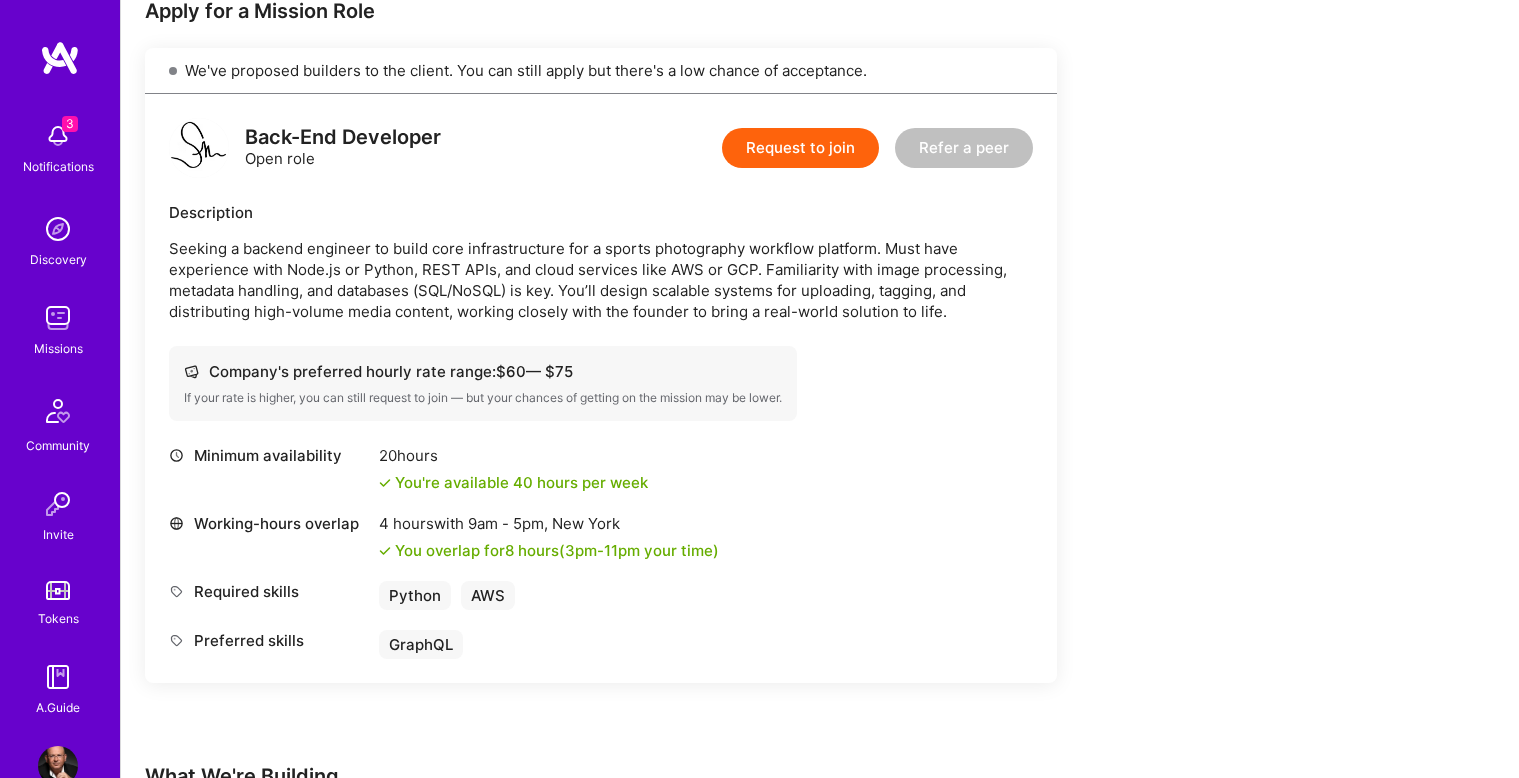 scroll, scrollTop: 421, scrollLeft: 0, axis: vertical 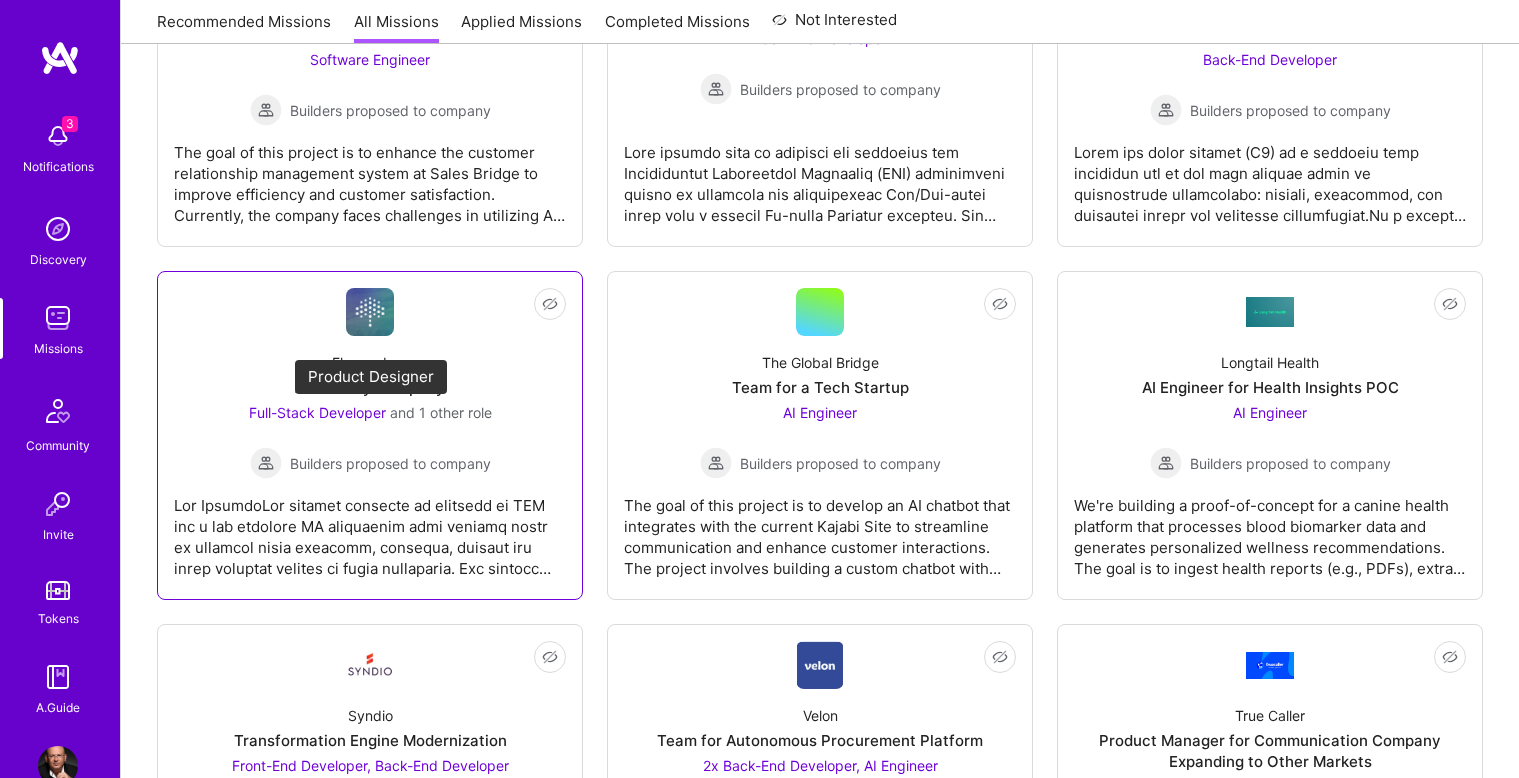 click on "Full-Stack Developer" at bounding box center [317, 412] 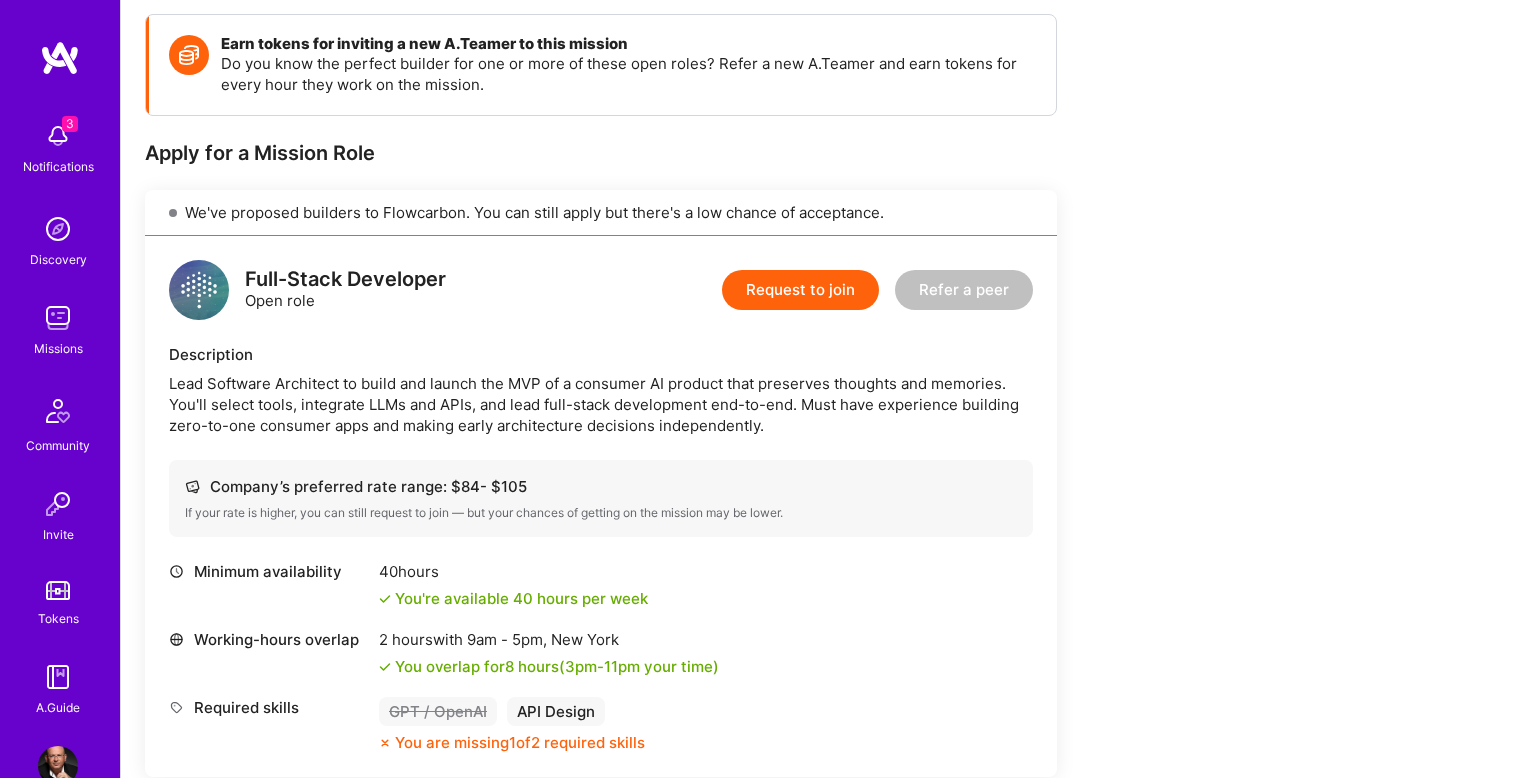 scroll, scrollTop: 323, scrollLeft: 0, axis: vertical 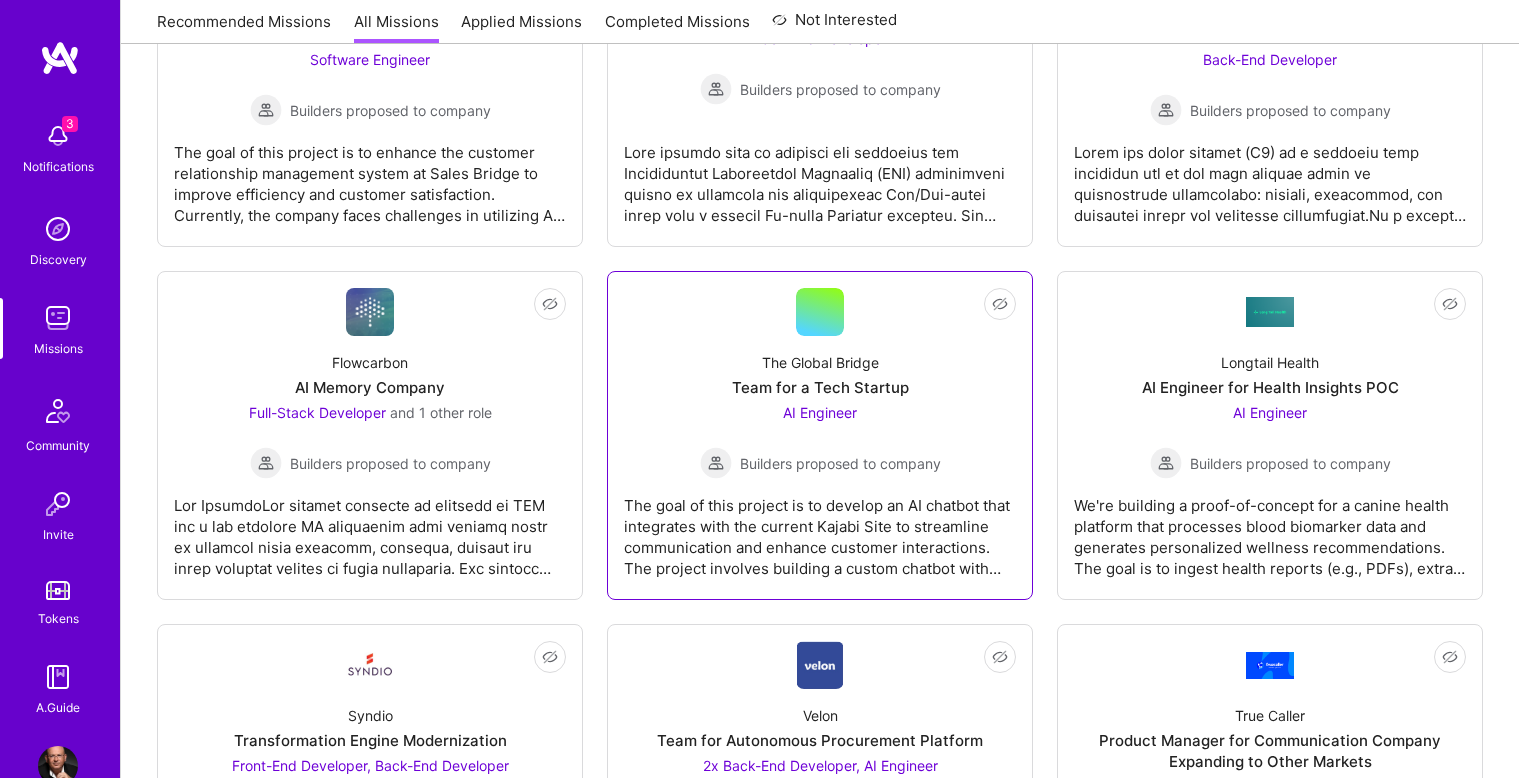 click on "AI Engineer" at bounding box center [820, 412] 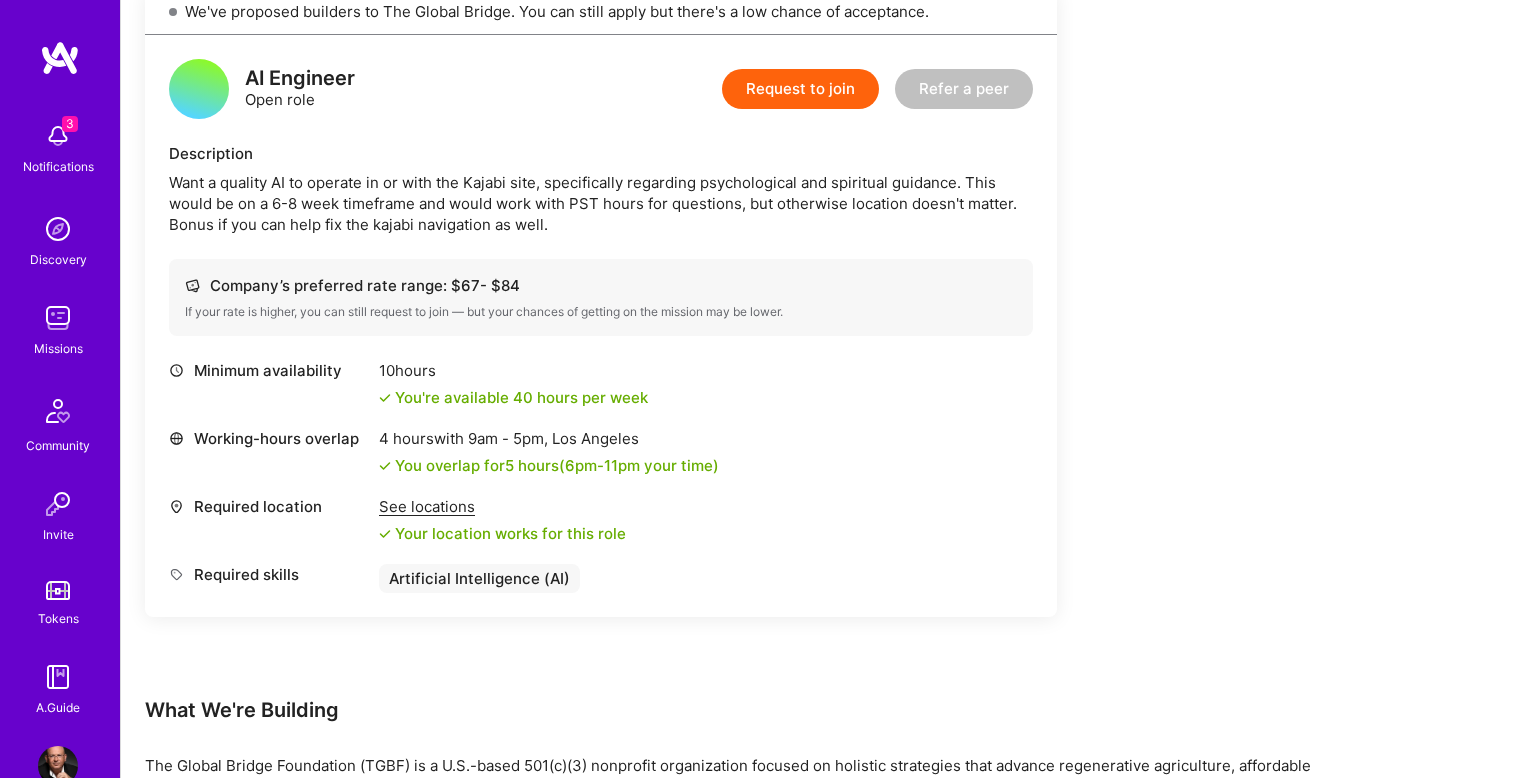 scroll, scrollTop: 480, scrollLeft: 0, axis: vertical 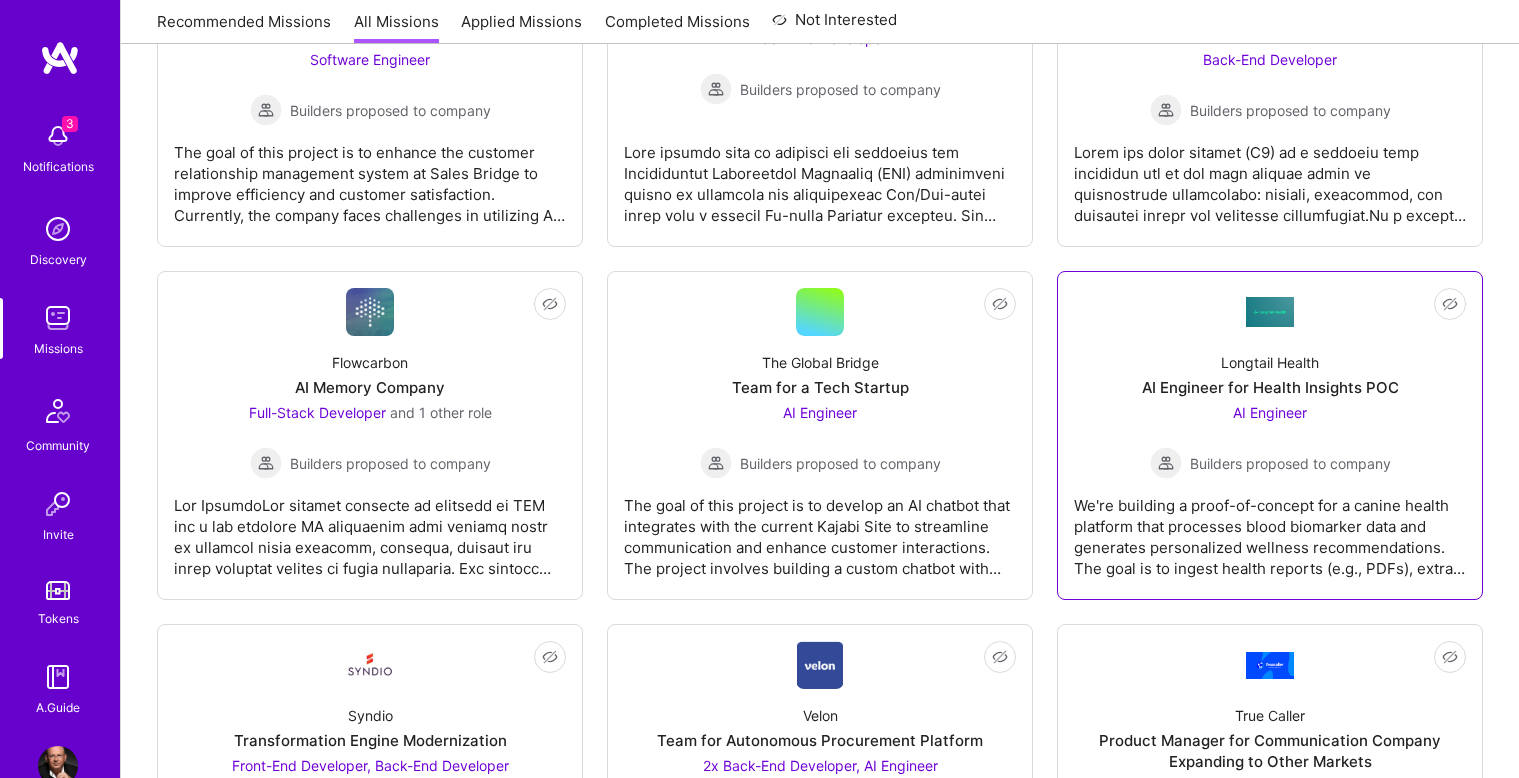 click on "AI Engineer" at bounding box center (1270, 412) 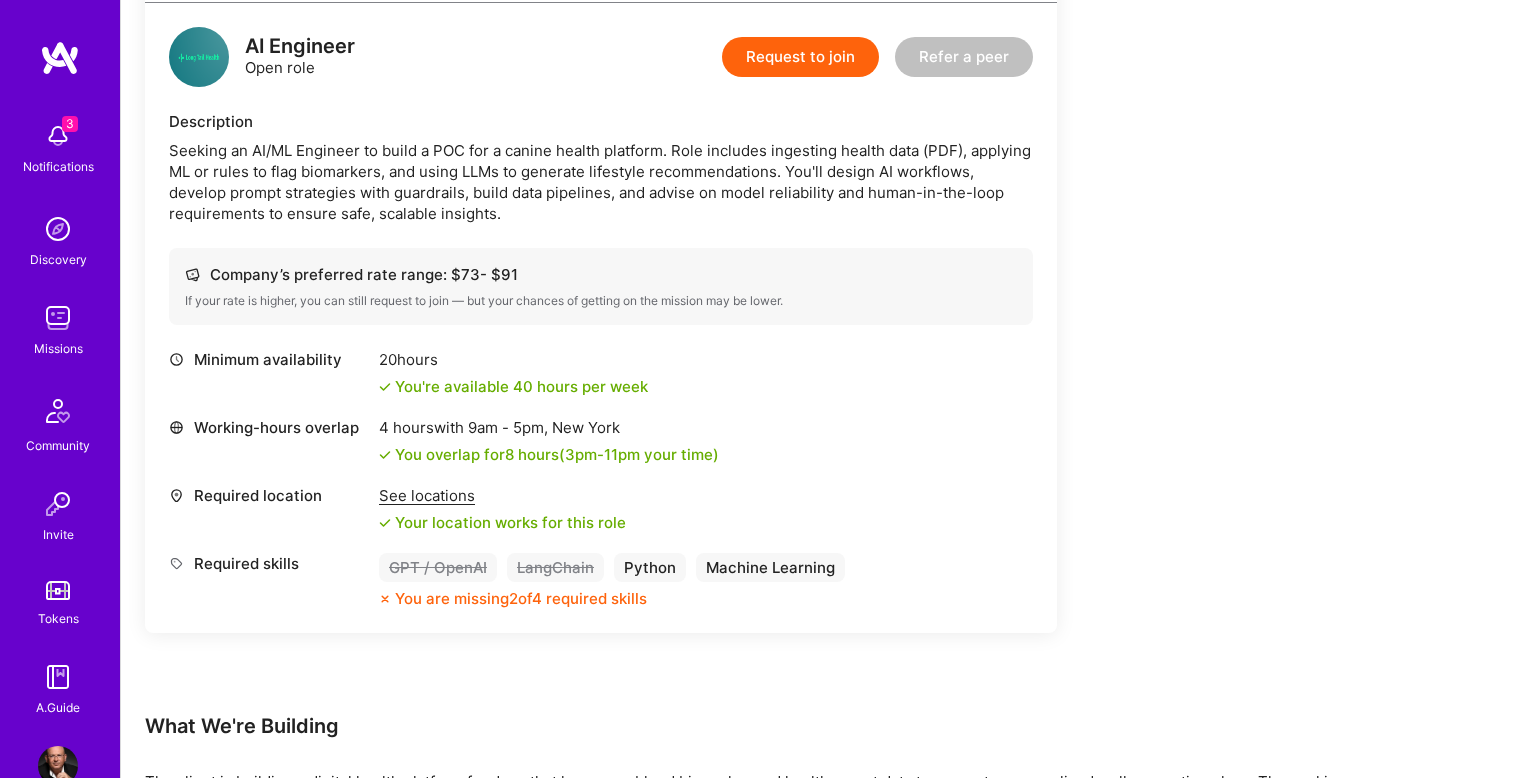 scroll, scrollTop: 512, scrollLeft: 0, axis: vertical 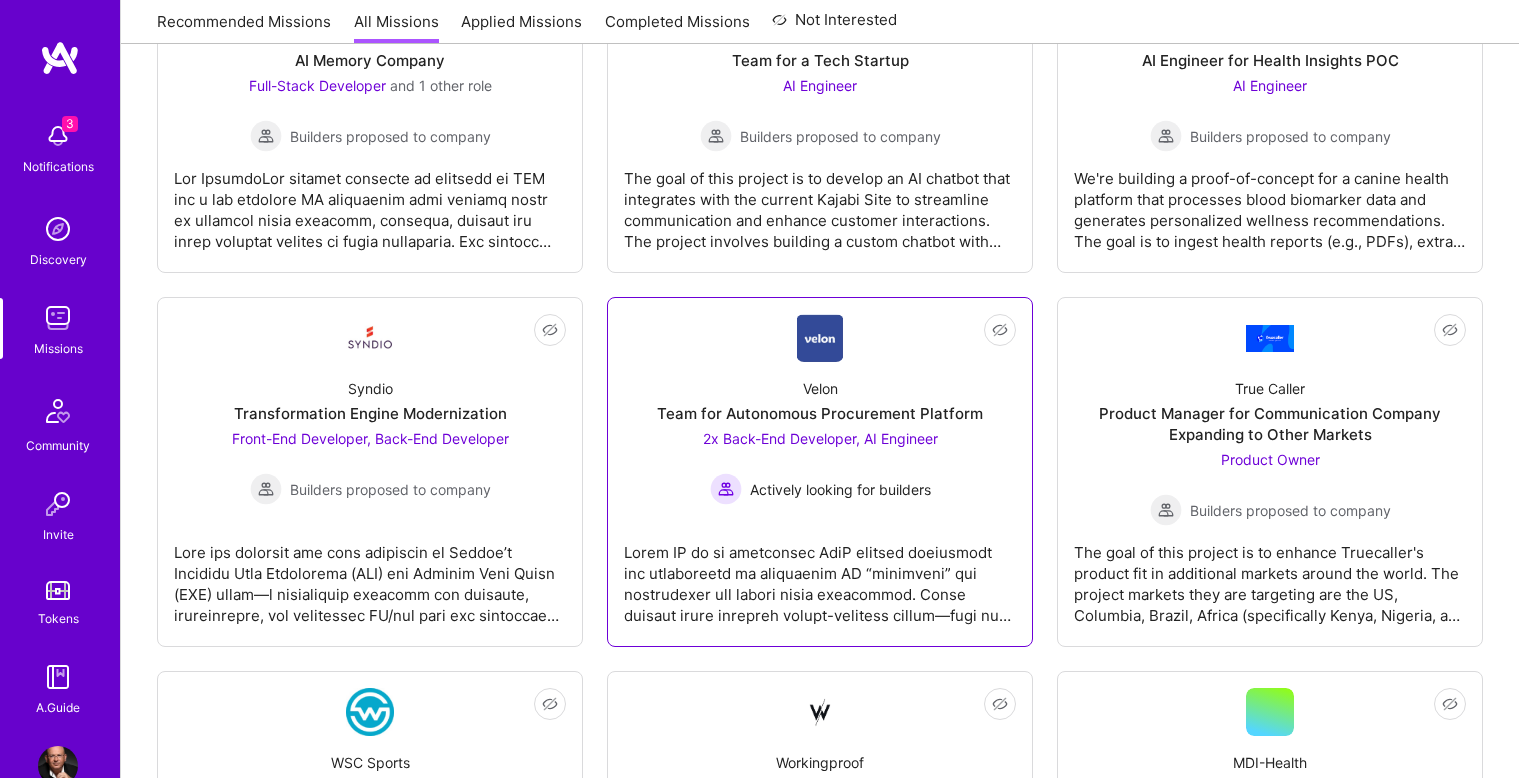 click on "2x Back-End Developer, AI Engineer" at bounding box center (820, 438) 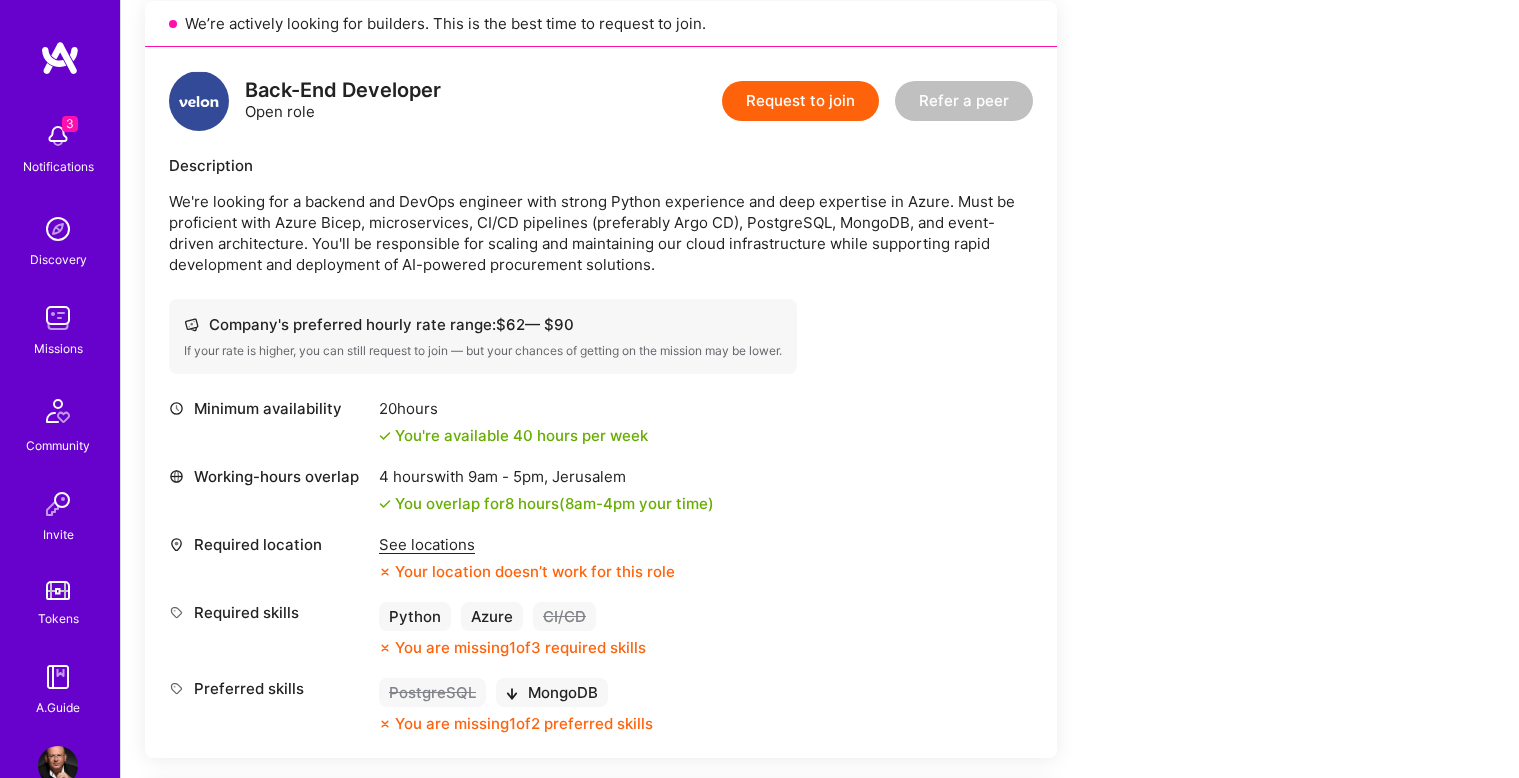 scroll, scrollTop: 1151, scrollLeft: 0, axis: vertical 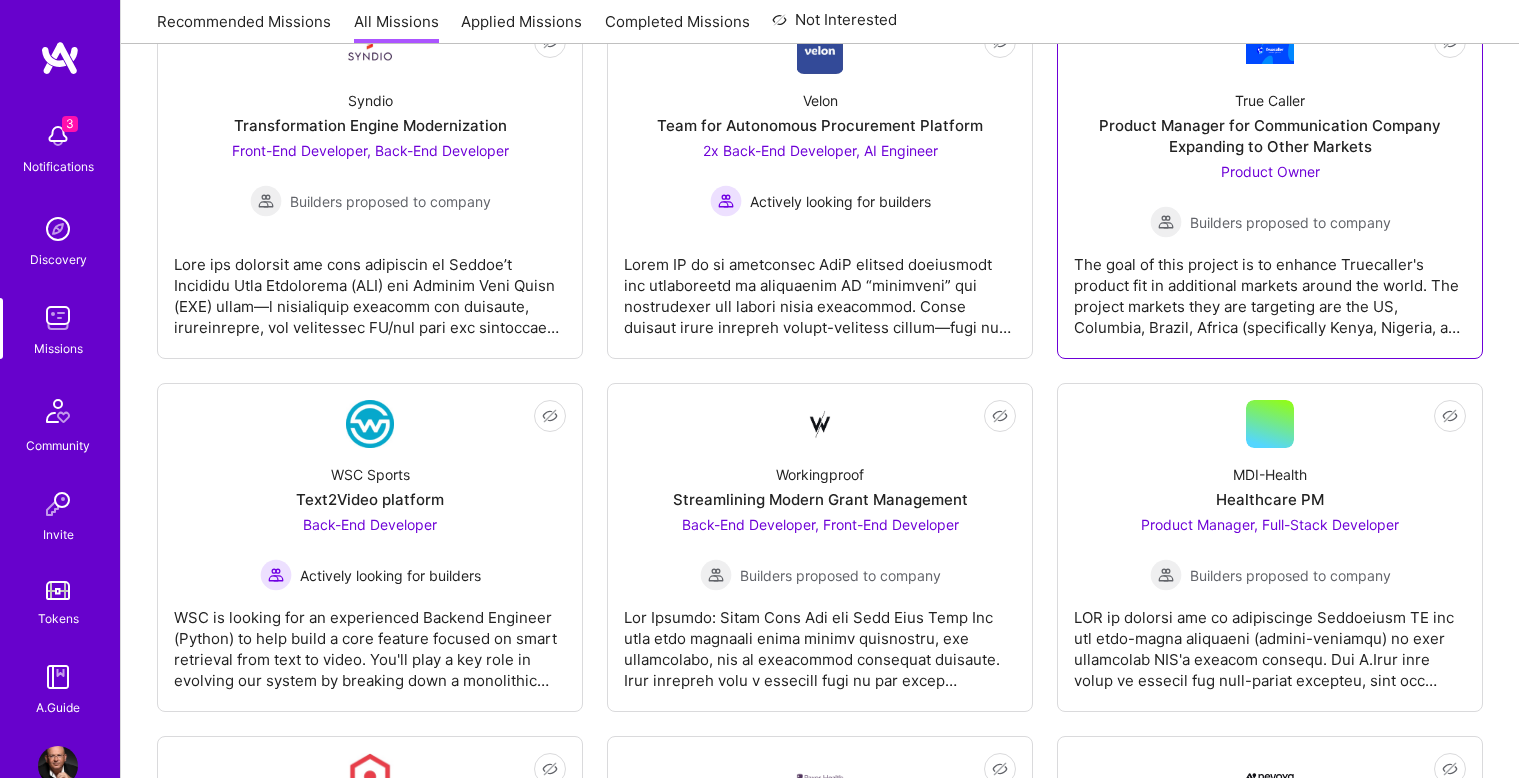 click on "Product Owner" at bounding box center (1270, 171) 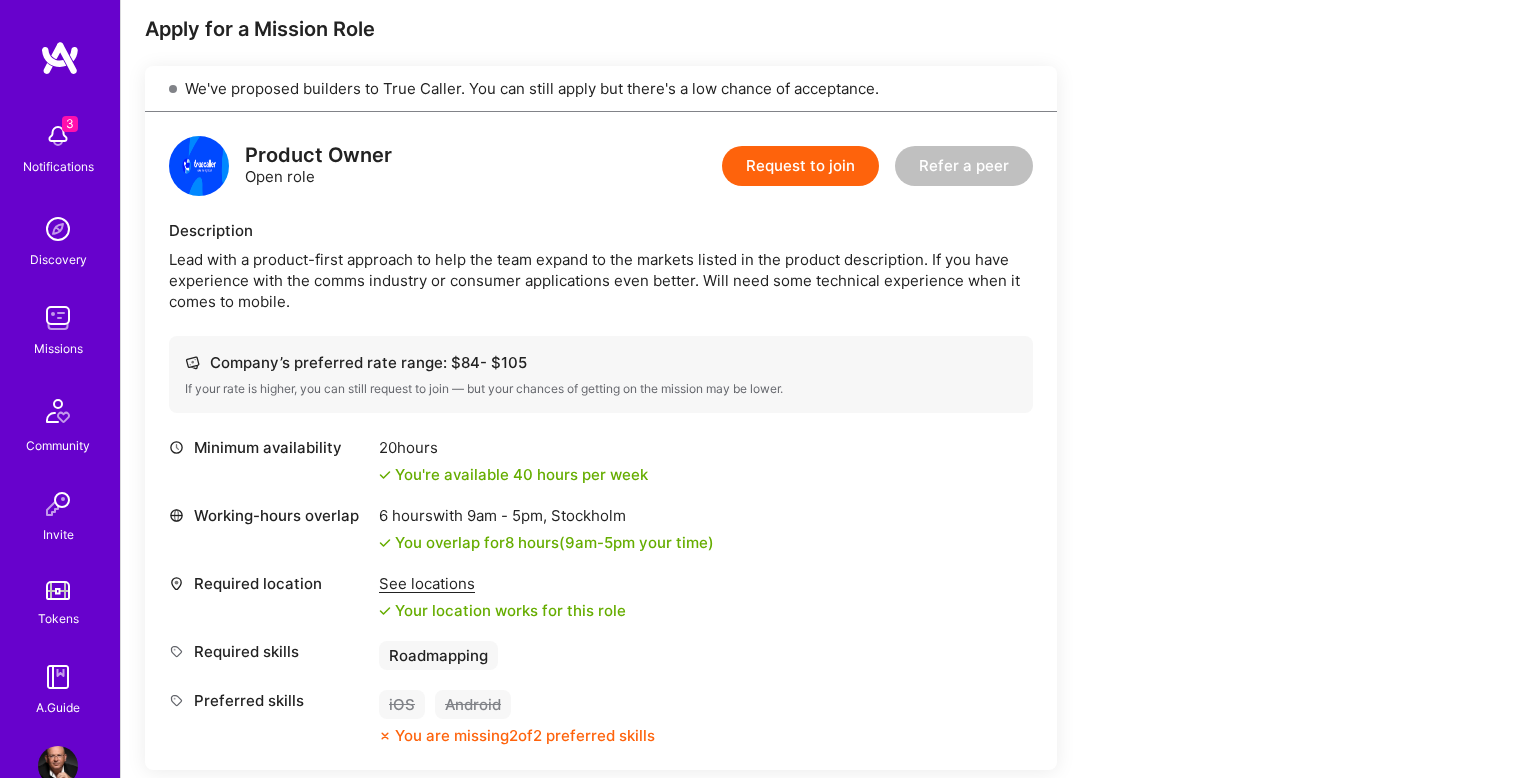 scroll, scrollTop: 403, scrollLeft: 0, axis: vertical 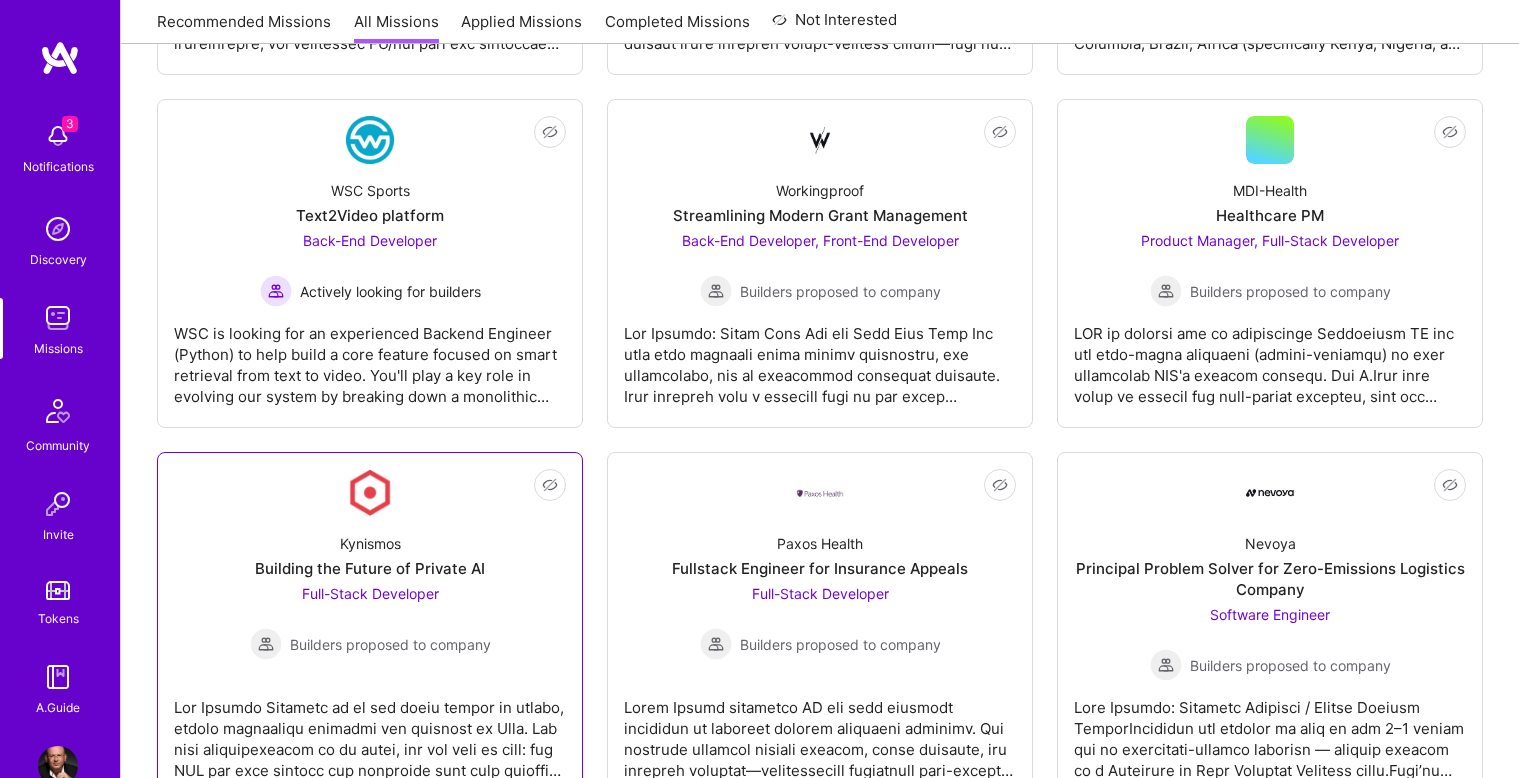click on "Full-Stack Developer" at bounding box center (370, 593) 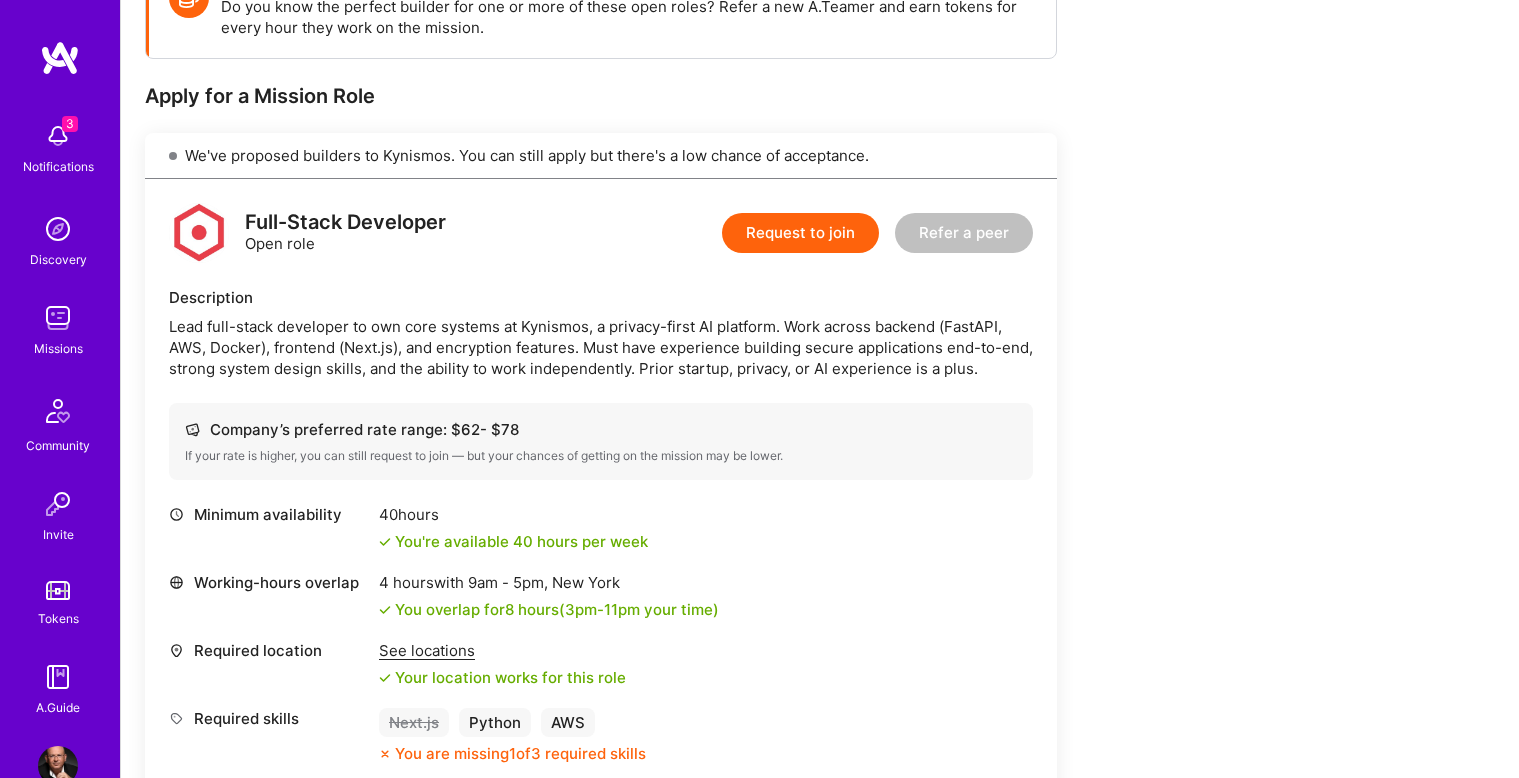 scroll, scrollTop: 336, scrollLeft: 0, axis: vertical 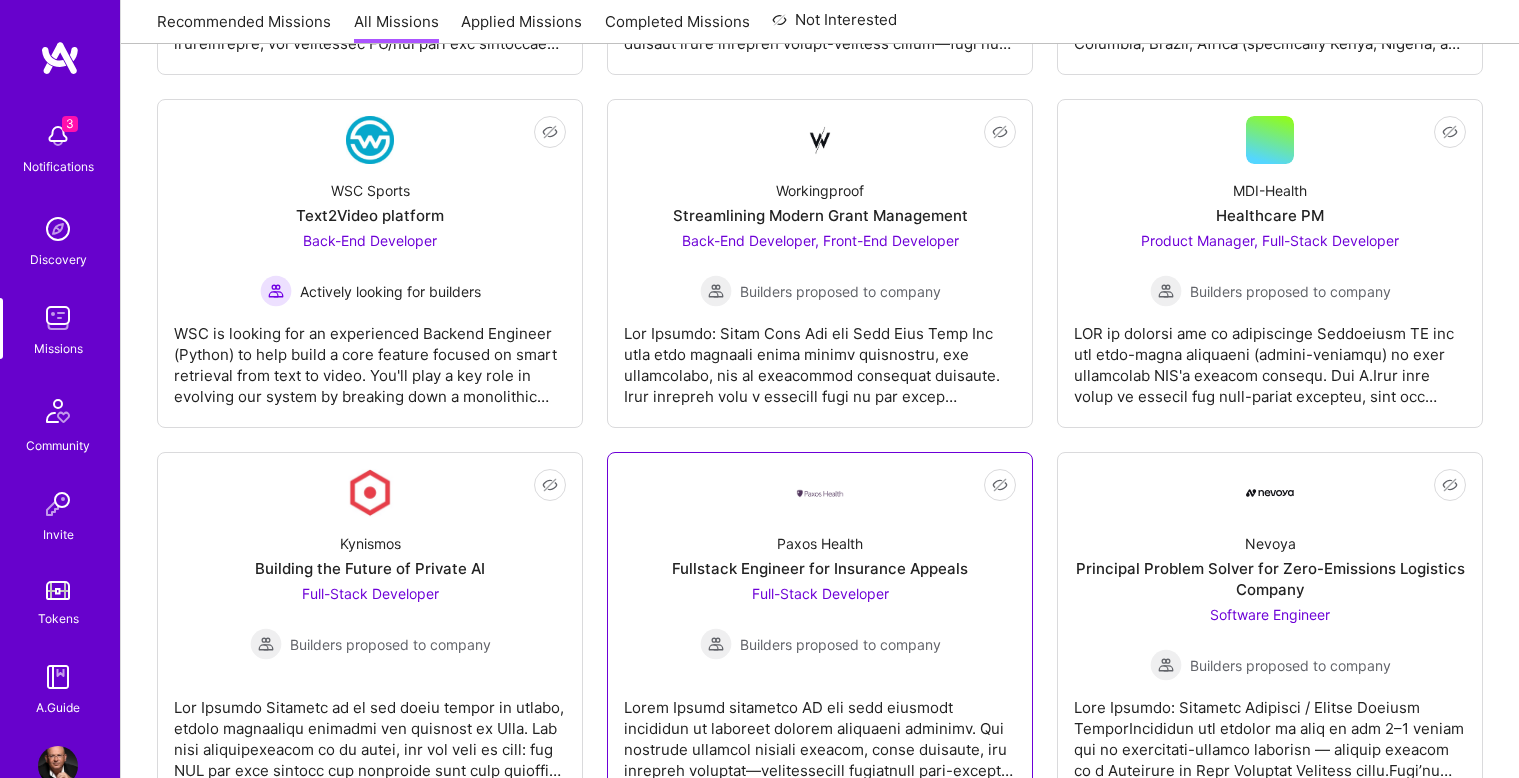 click on "Full-Stack Developer" at bounding box center (820, 593) 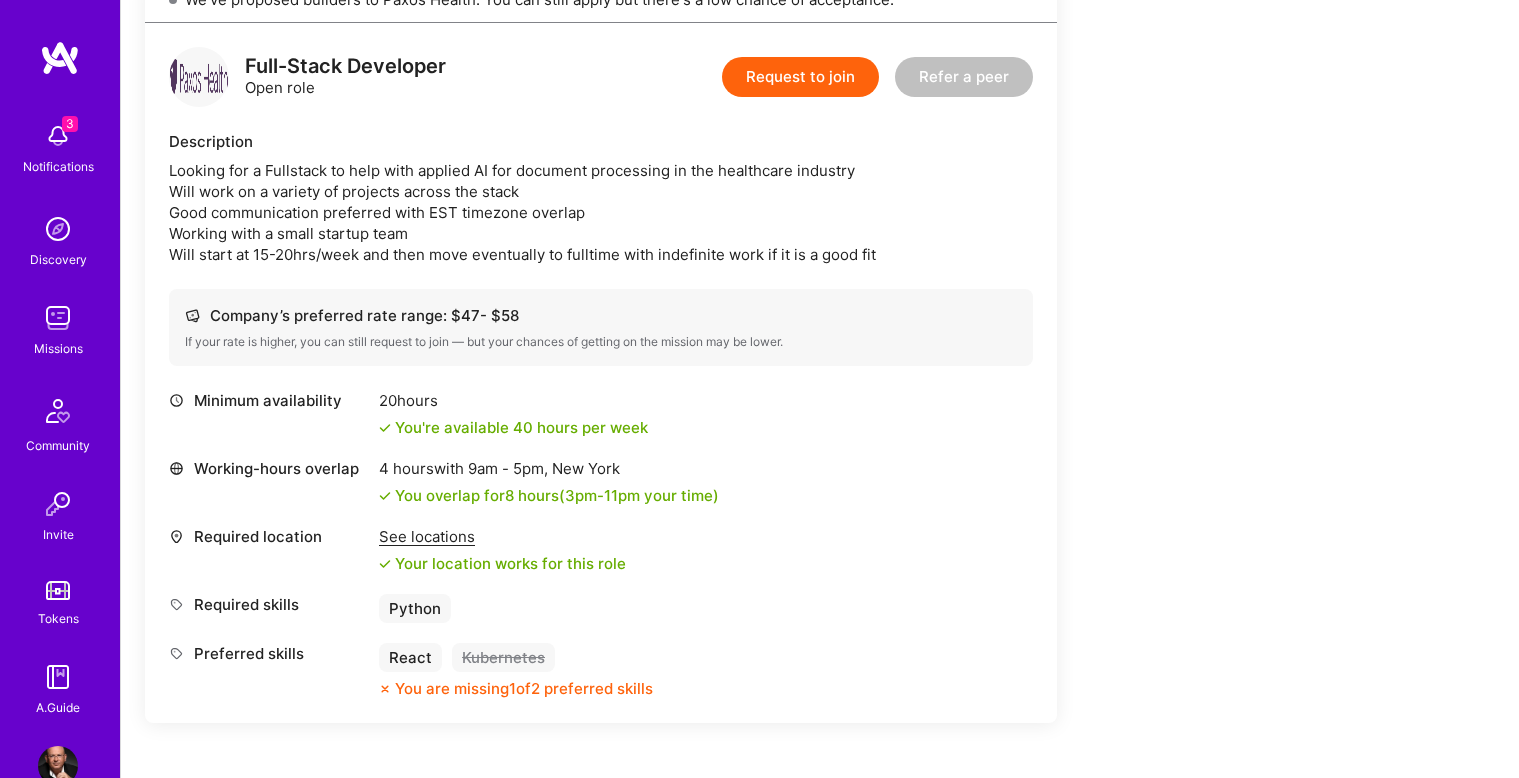 scroll, scrollTop: 494, scrollLeft: 0, axis: vertical 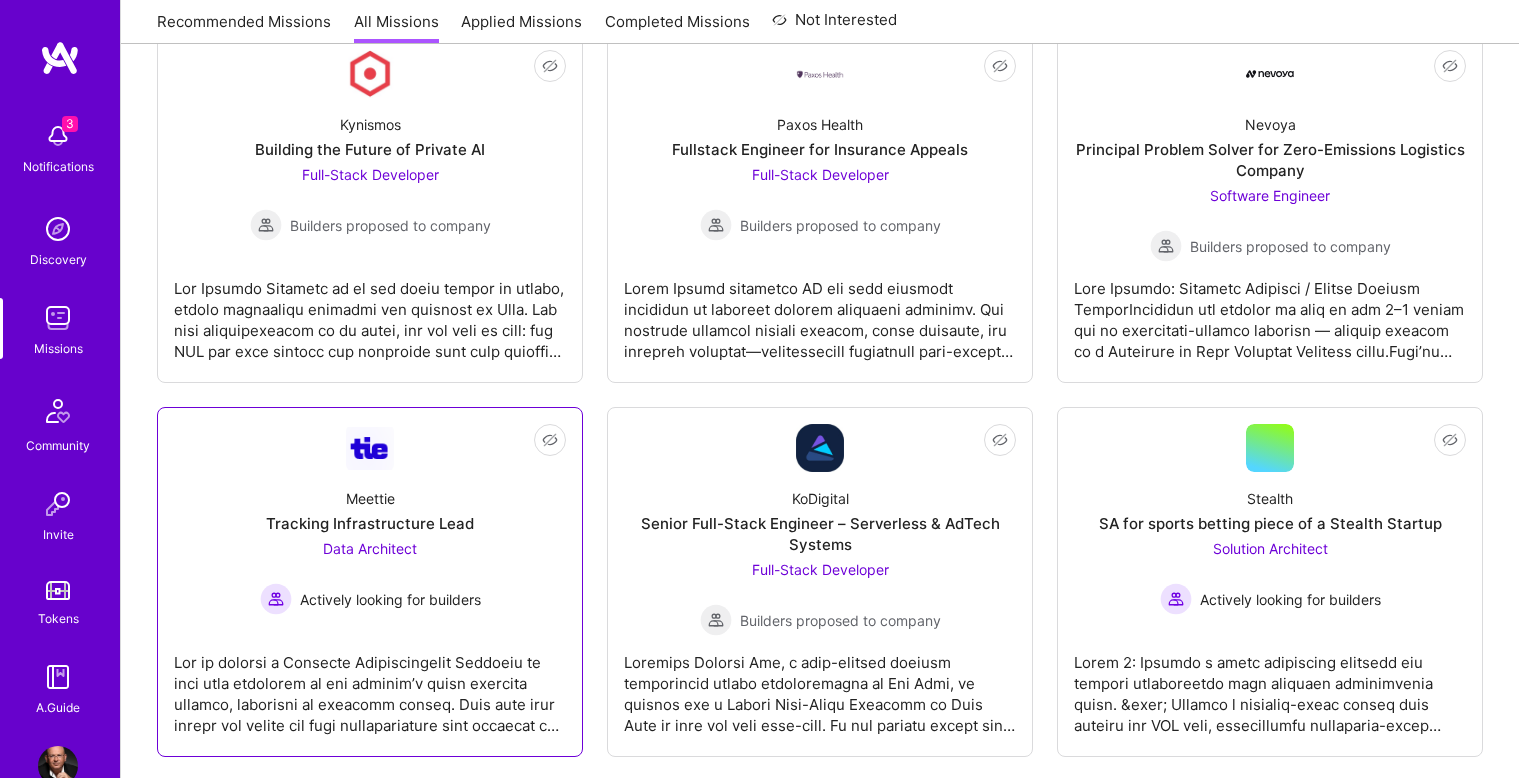 click on "Data Architect" at bounding box center [370, 548] 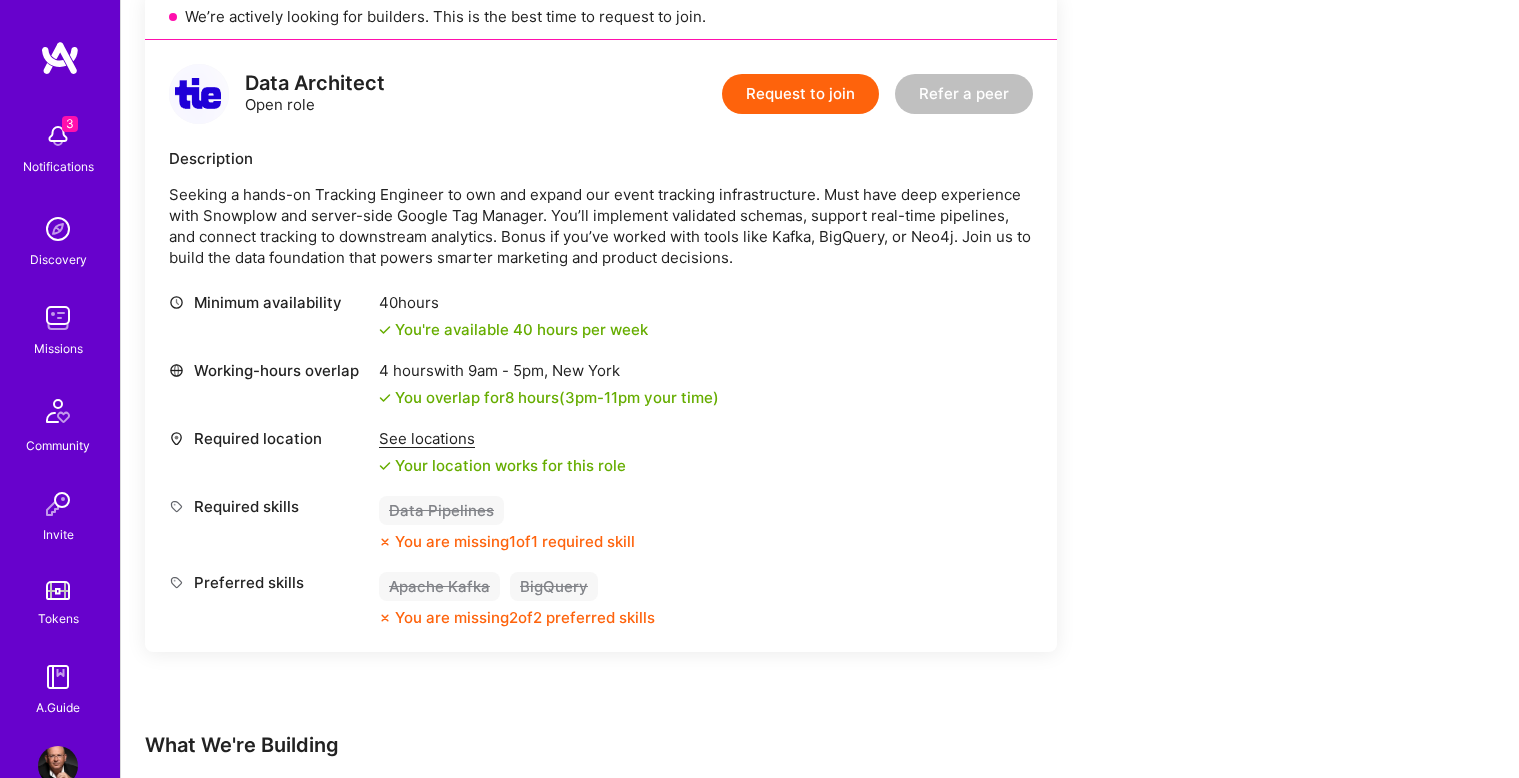 scroll, scrollTop: 475, scrollLeft: 0, axis: vertical 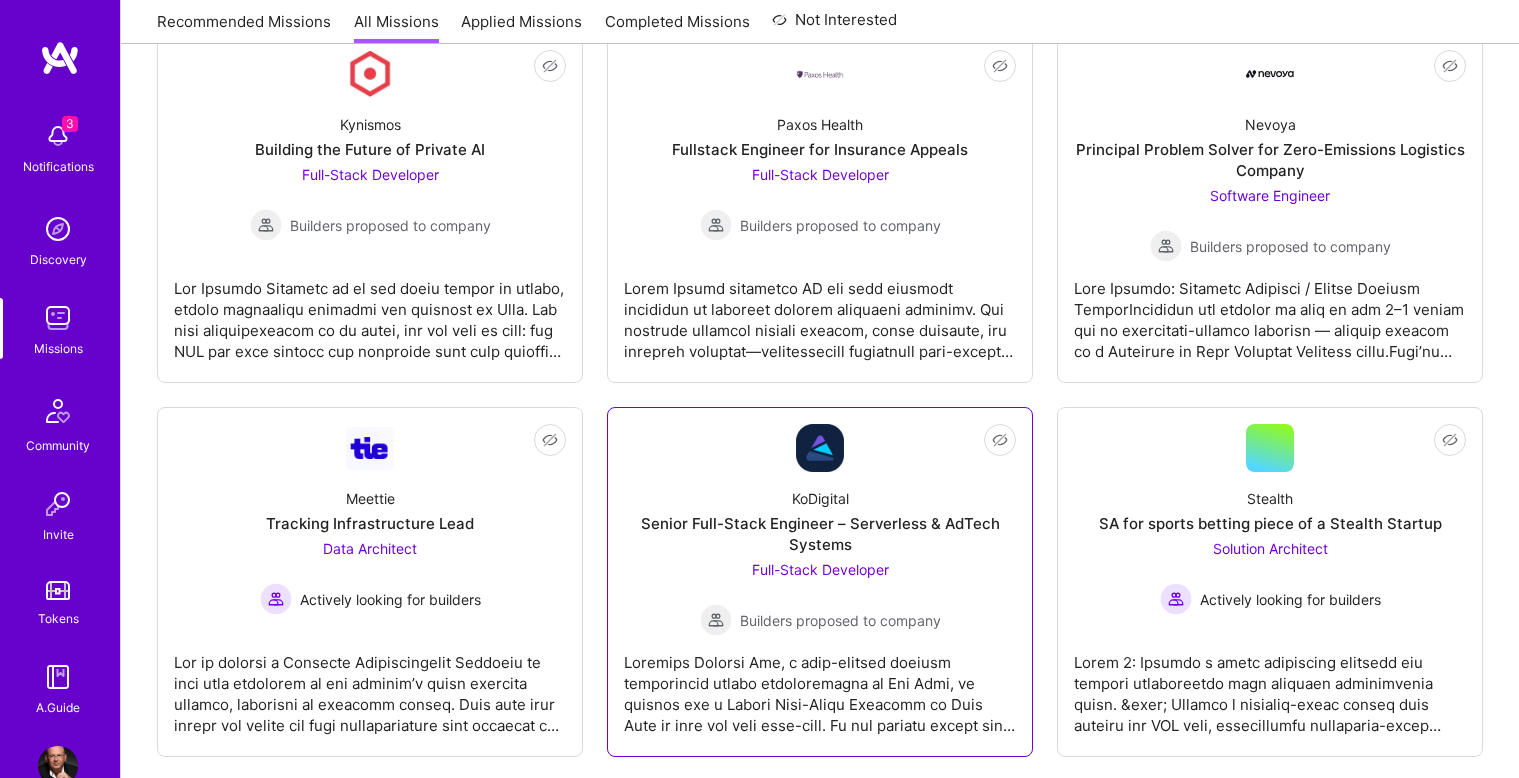 click on "Full-Stack Developer" at bounding box center (820, 569) 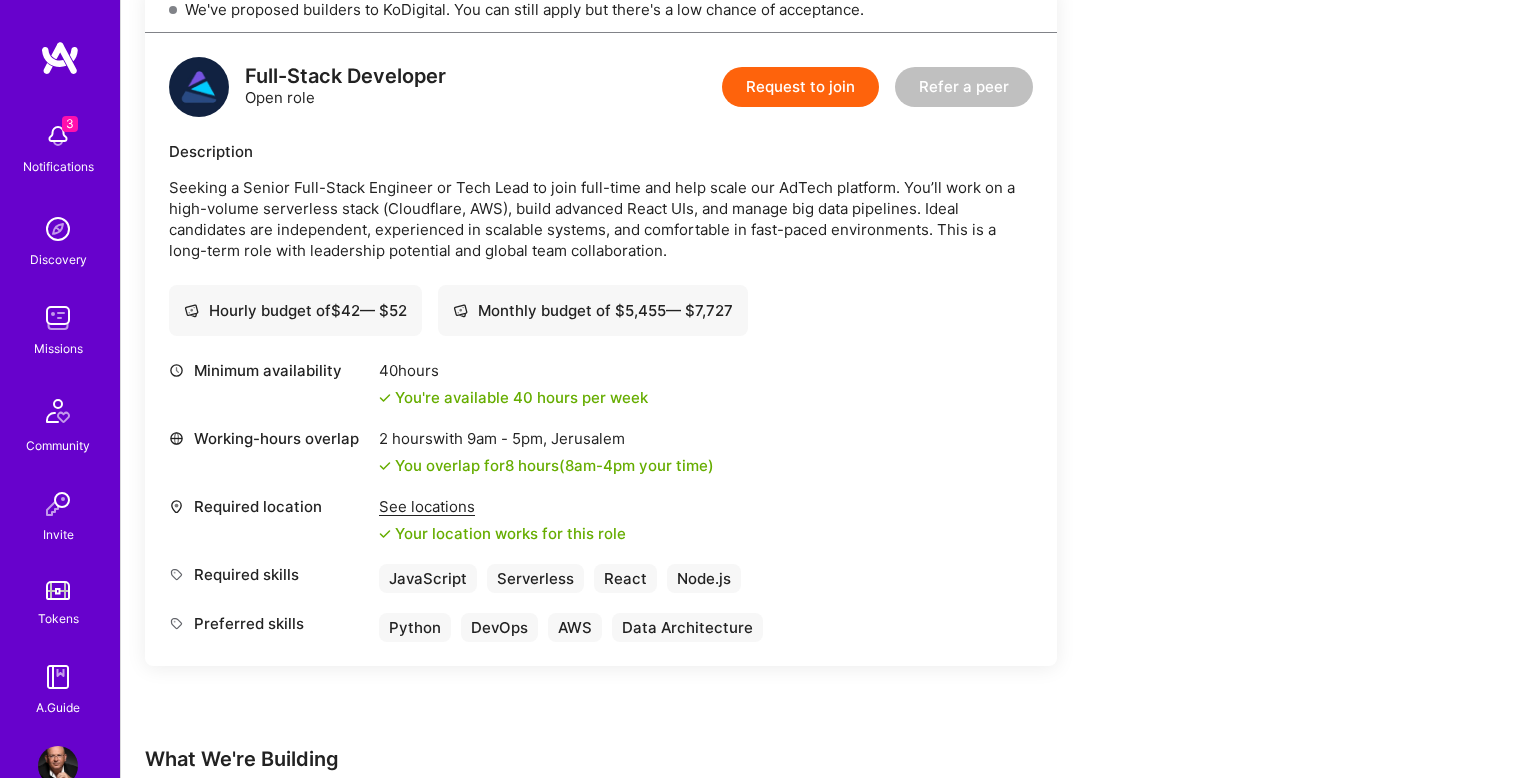 scroll, scrollTop: 485, scrollLeft: 0, axis: vertical 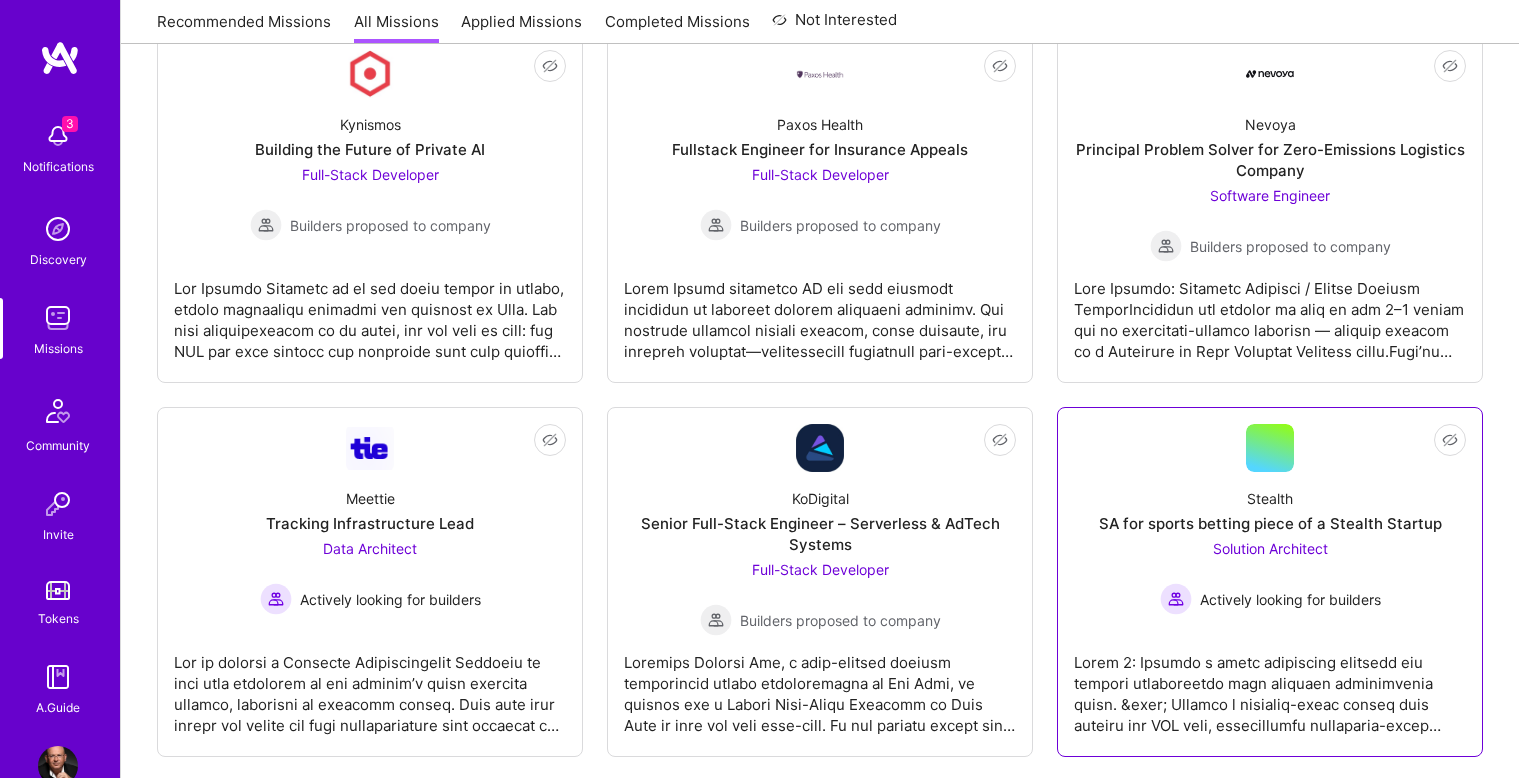 click on "Solution Architect" at bounding box center [1270, 548] 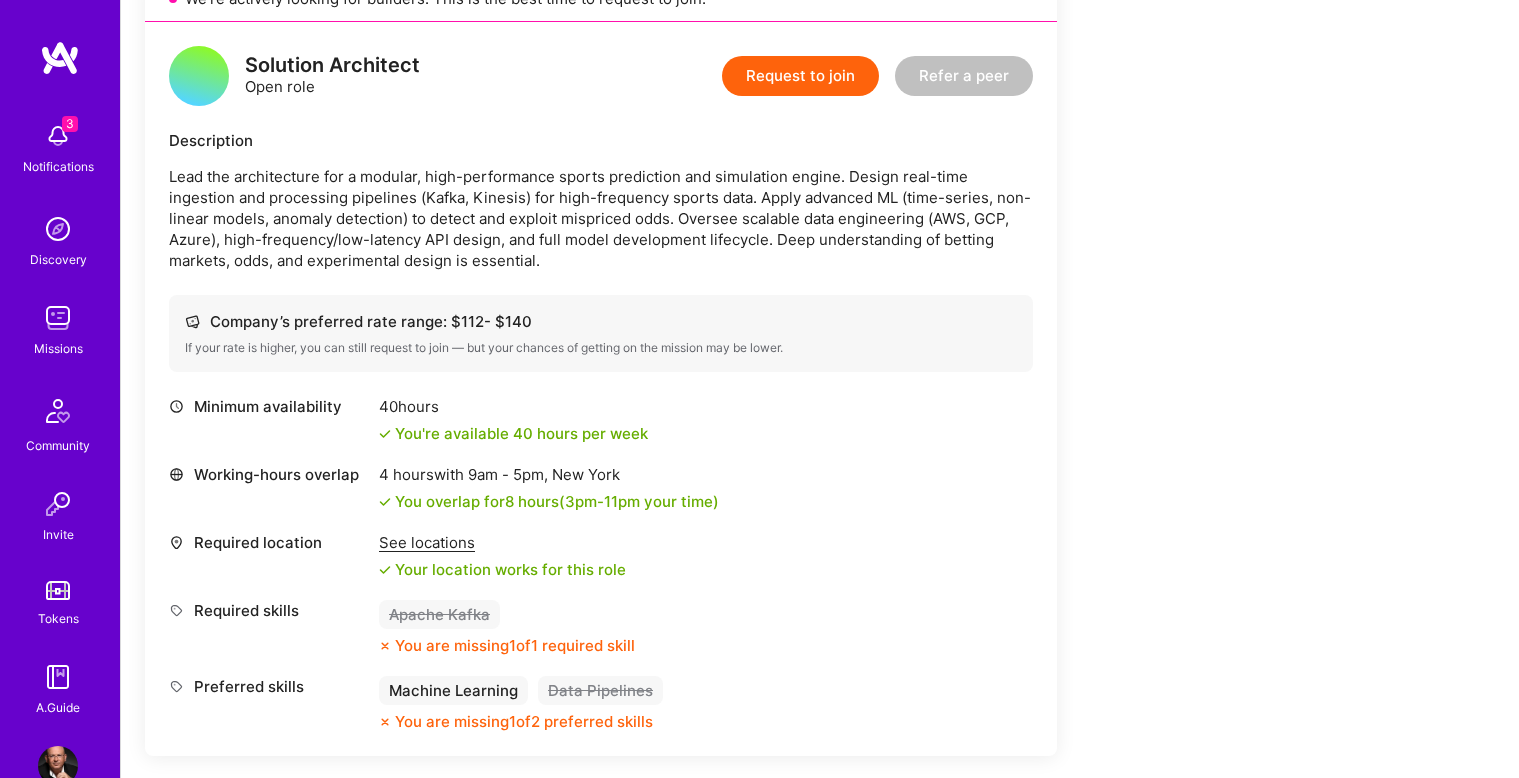 scroll, scrollTop: 494, scrollLeft: 0, axis: vertical 